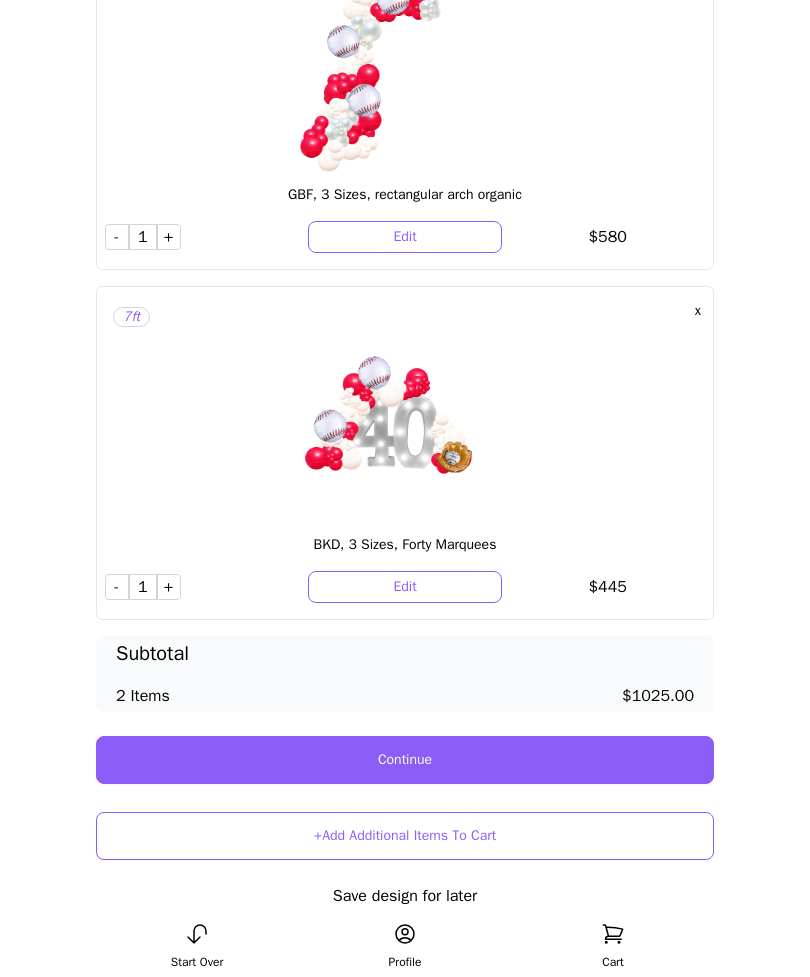 scroll, scrollTop: 264, scrollLeft: 0, axis: vertical 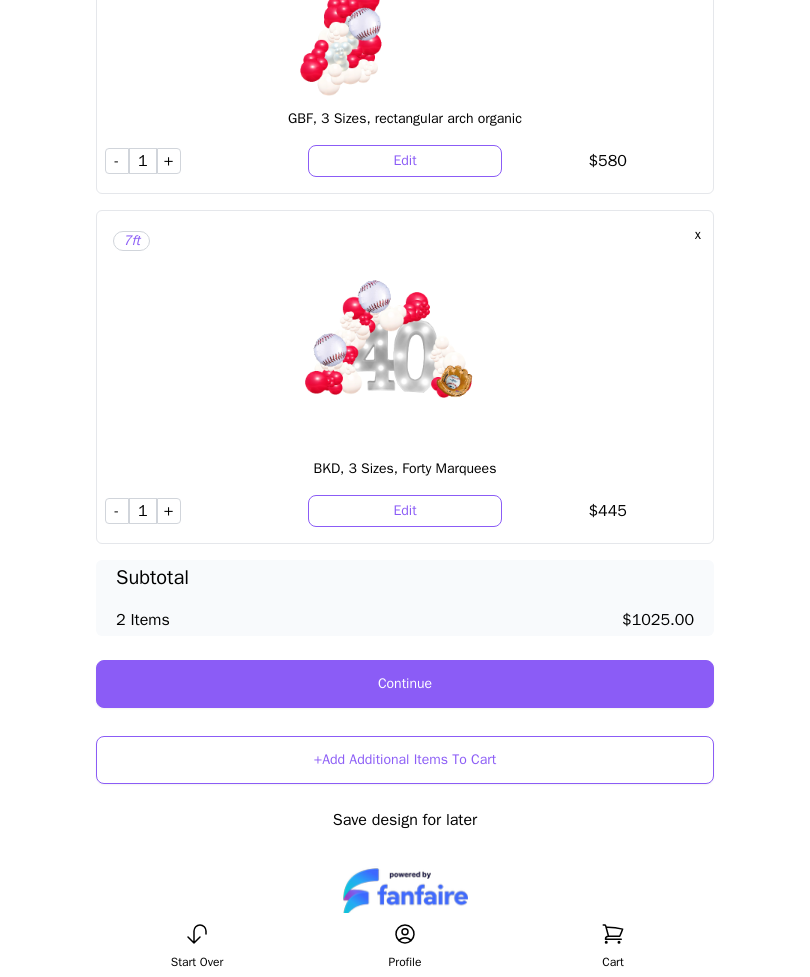 click on "Continue" at bounding box center [405, 684] 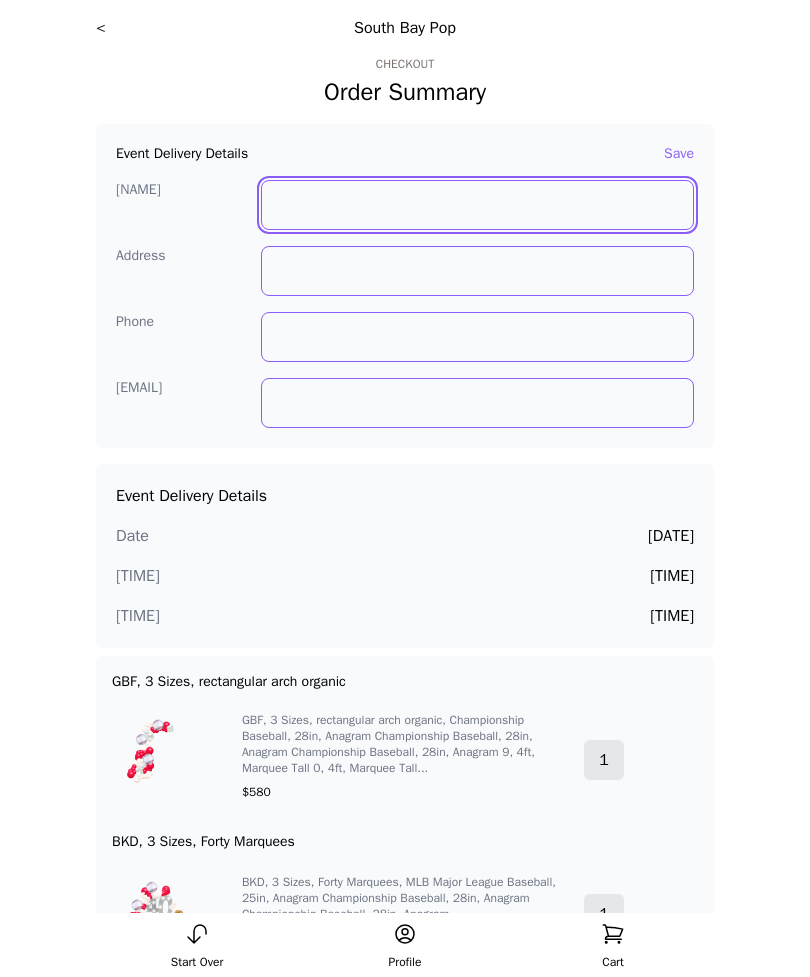 click at bounding box center [478, 205] 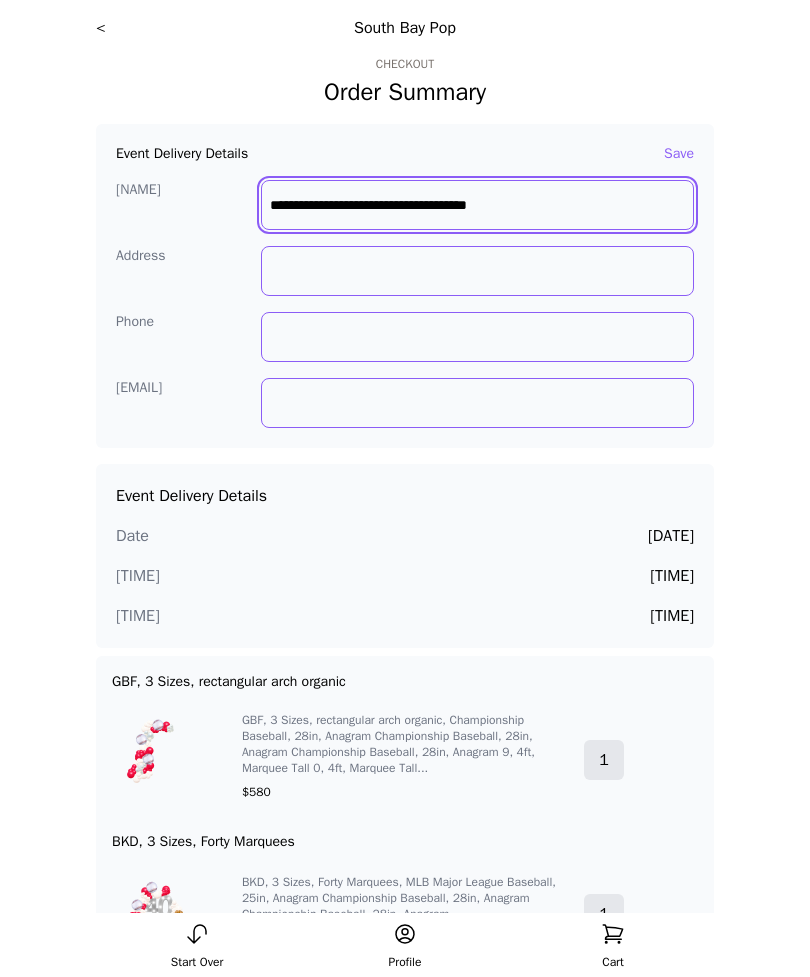 type on "**********" 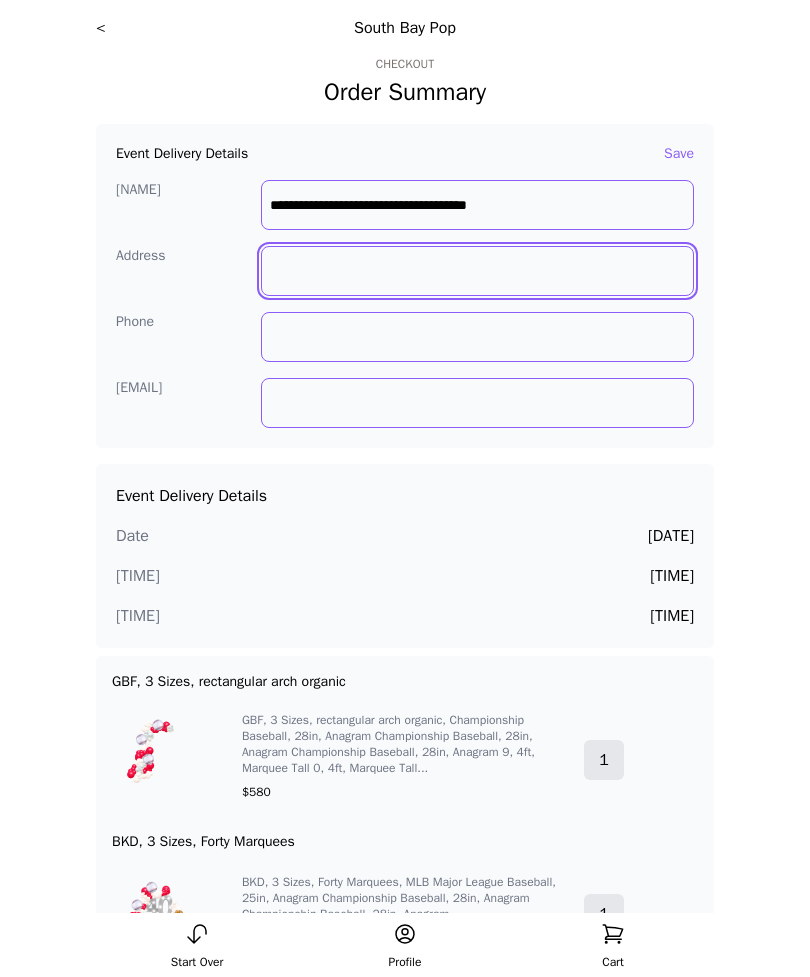 click at bounding box center (478, 271) 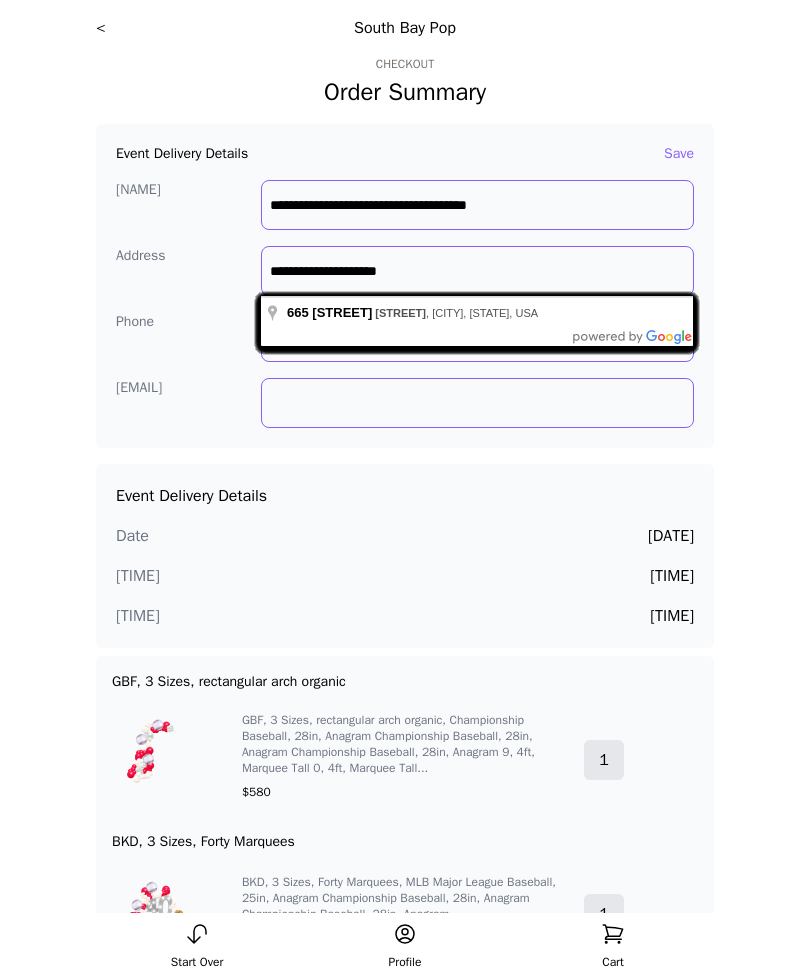 click on "**********" at bounding box center (405, 738) 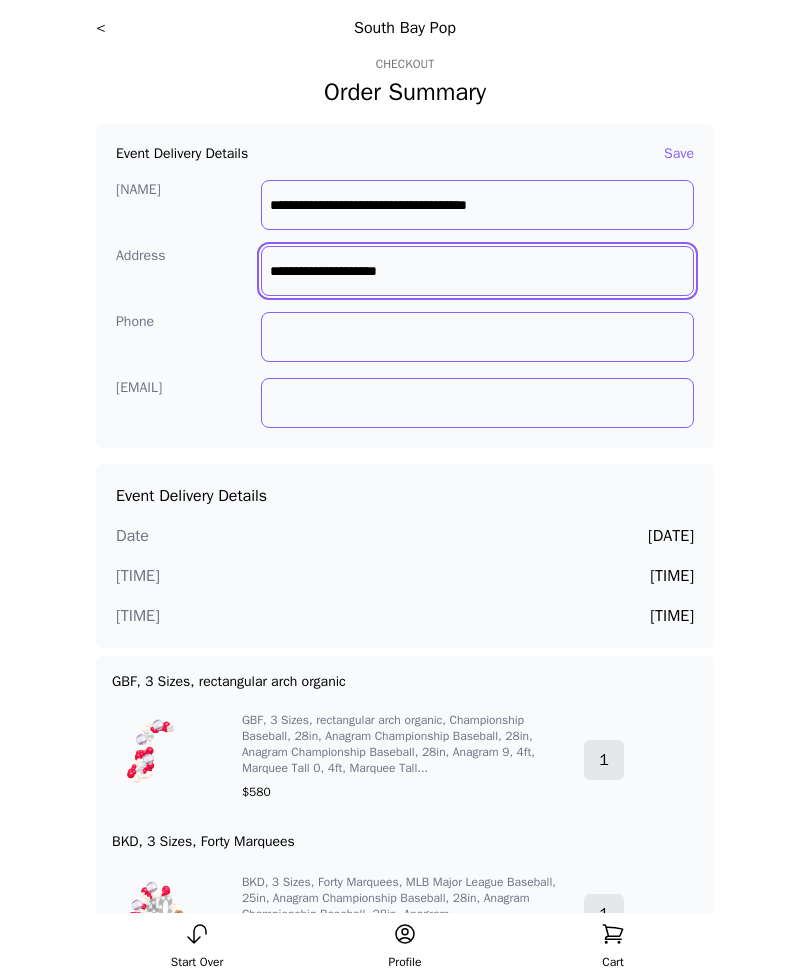 click on "**********" at bounding box center [478, 271] 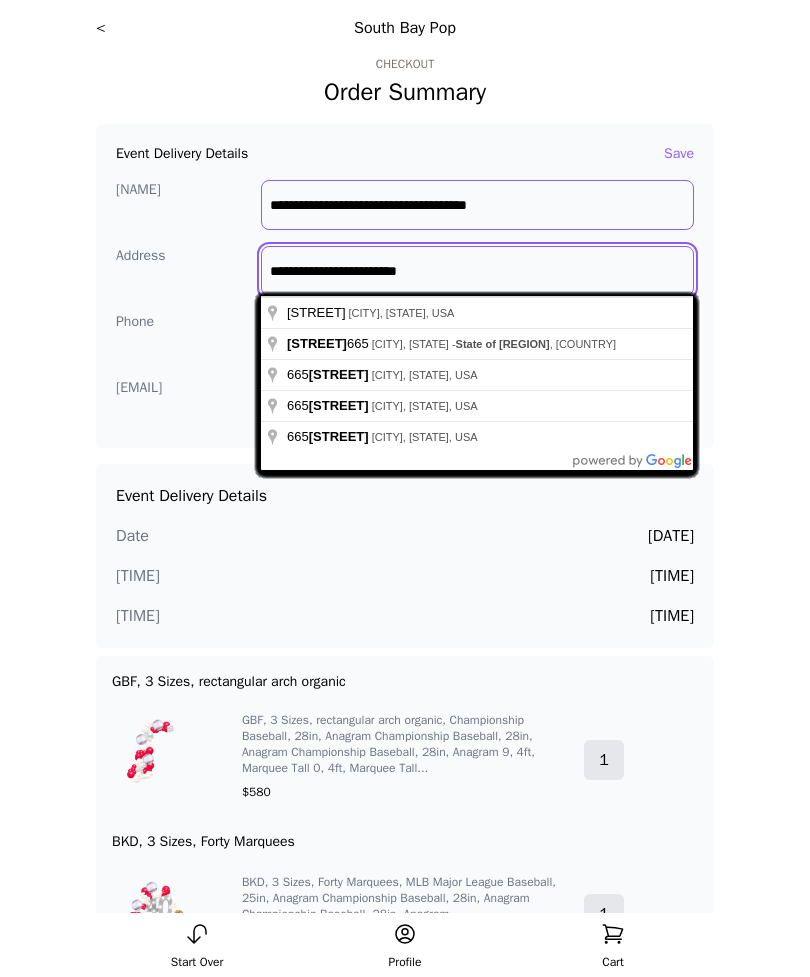 type on "**********" 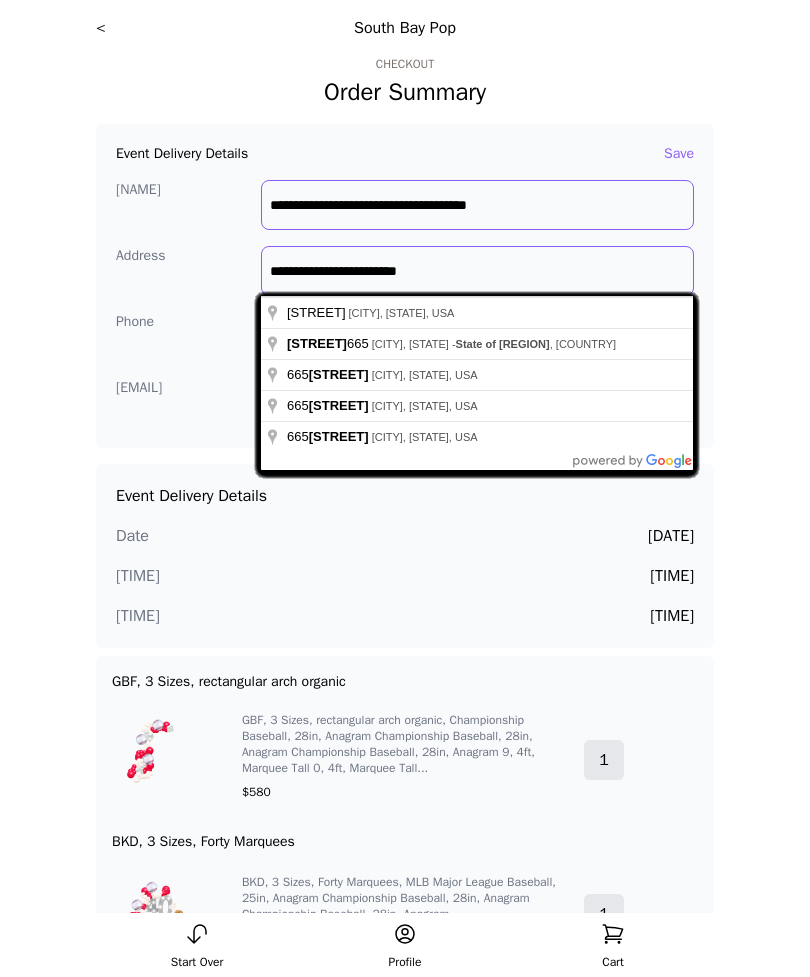 click on "**********" at bounding box center [405, 738] 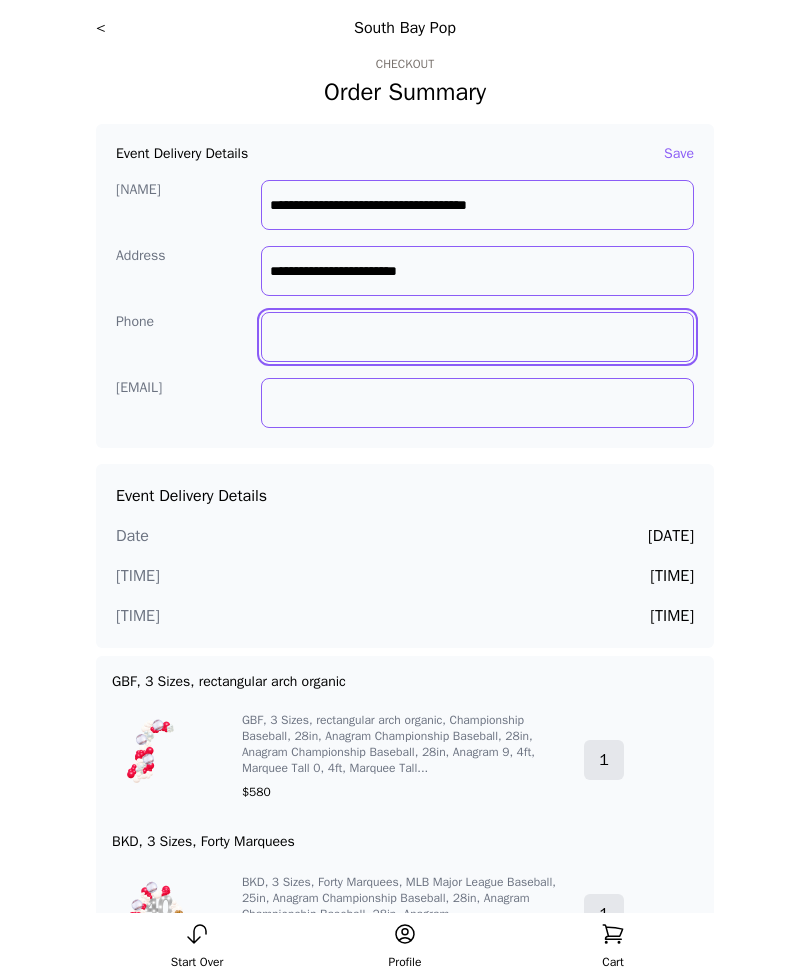 click at bounding box center [478, 205] 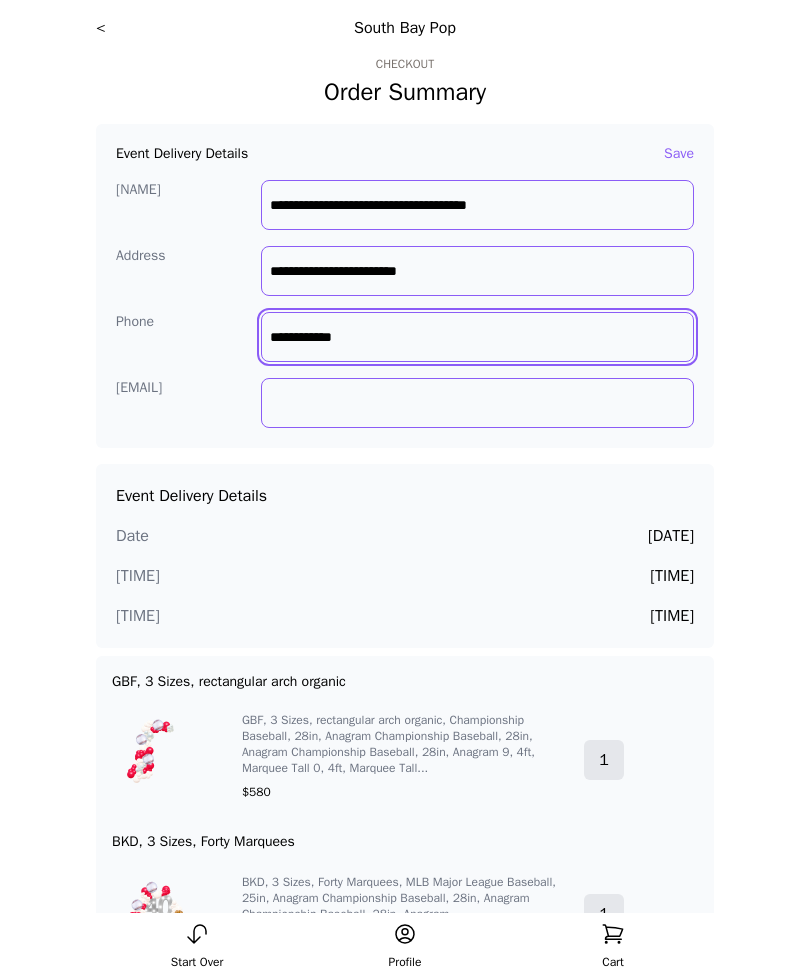 type on "**********" 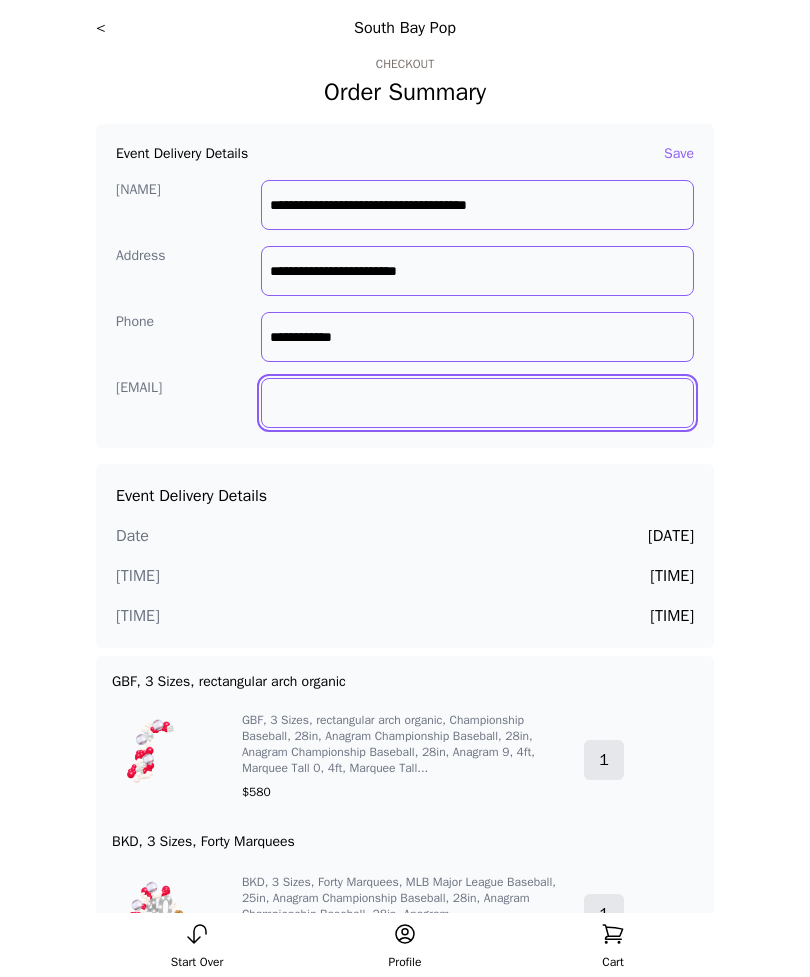 click at bounding box center [478, 205] 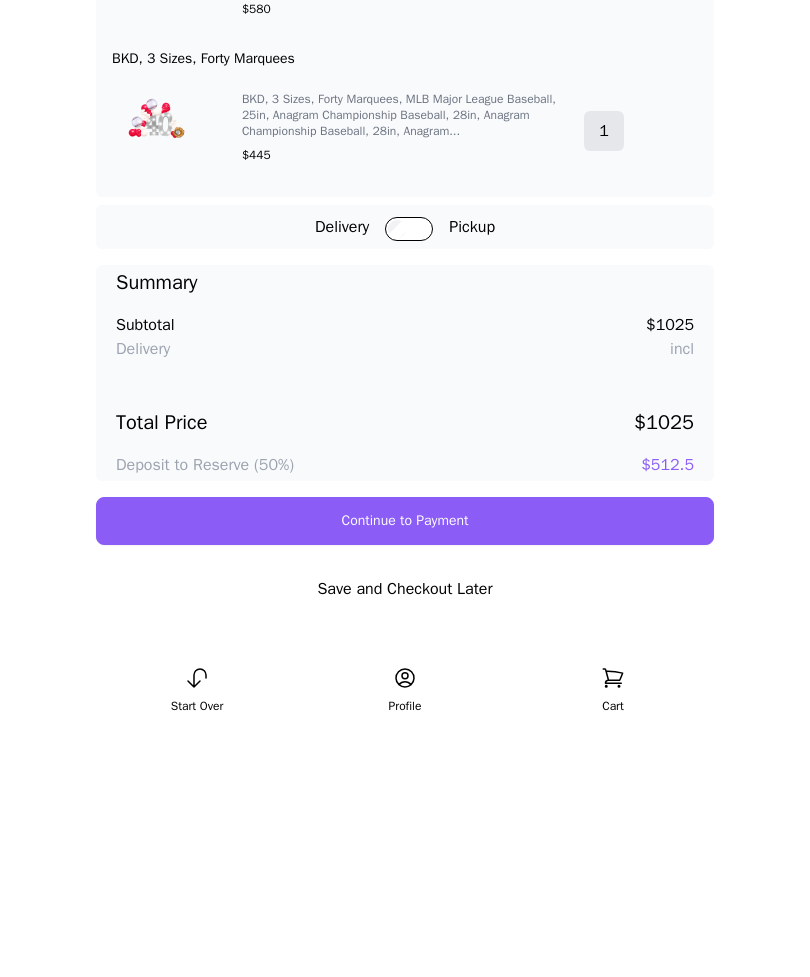 scroll, scrollTop: 539, scrollLeft: 0, axis: vertical 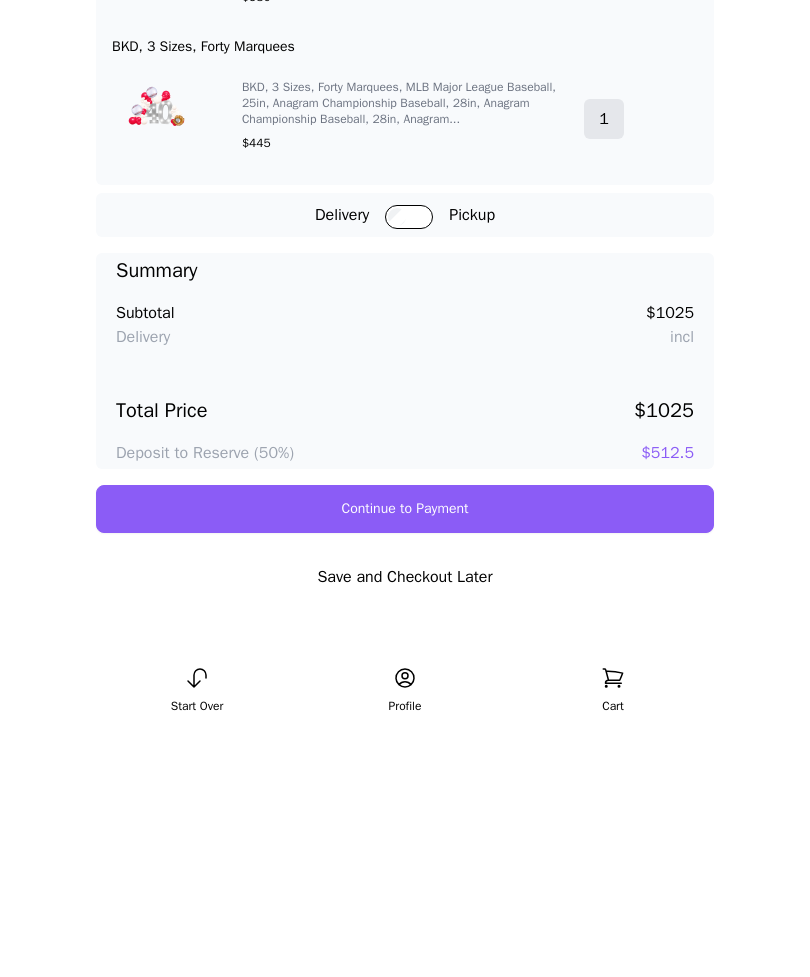type on "**********" 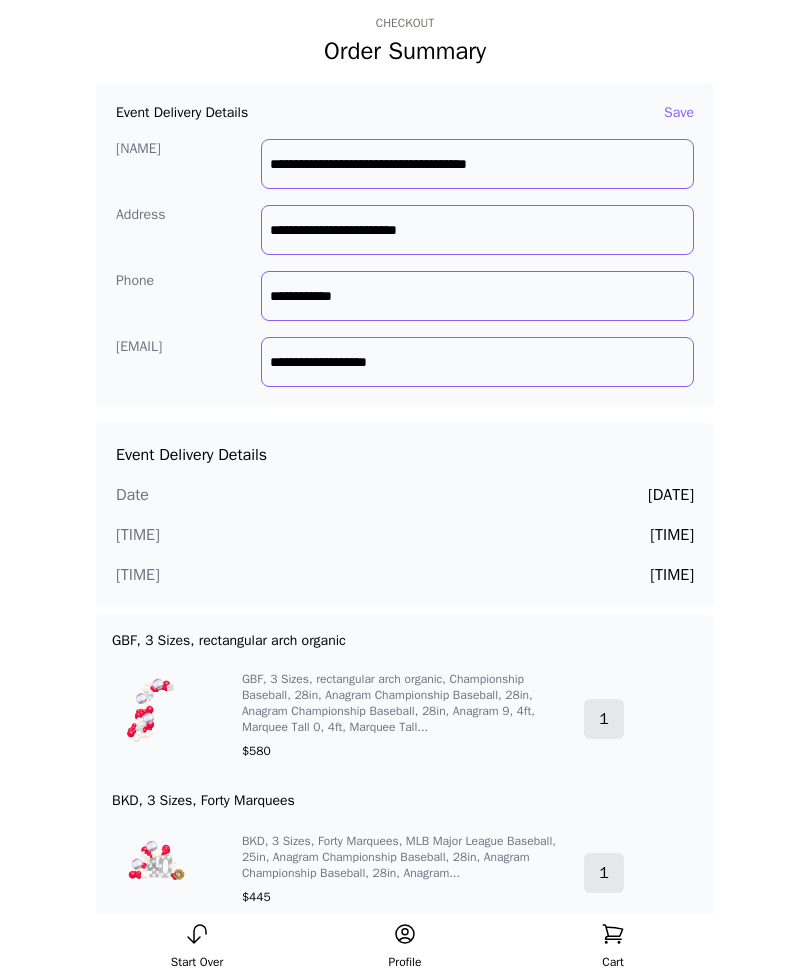 scroll, scrollTop: 39, scrollLeft: 0, axis: vertical 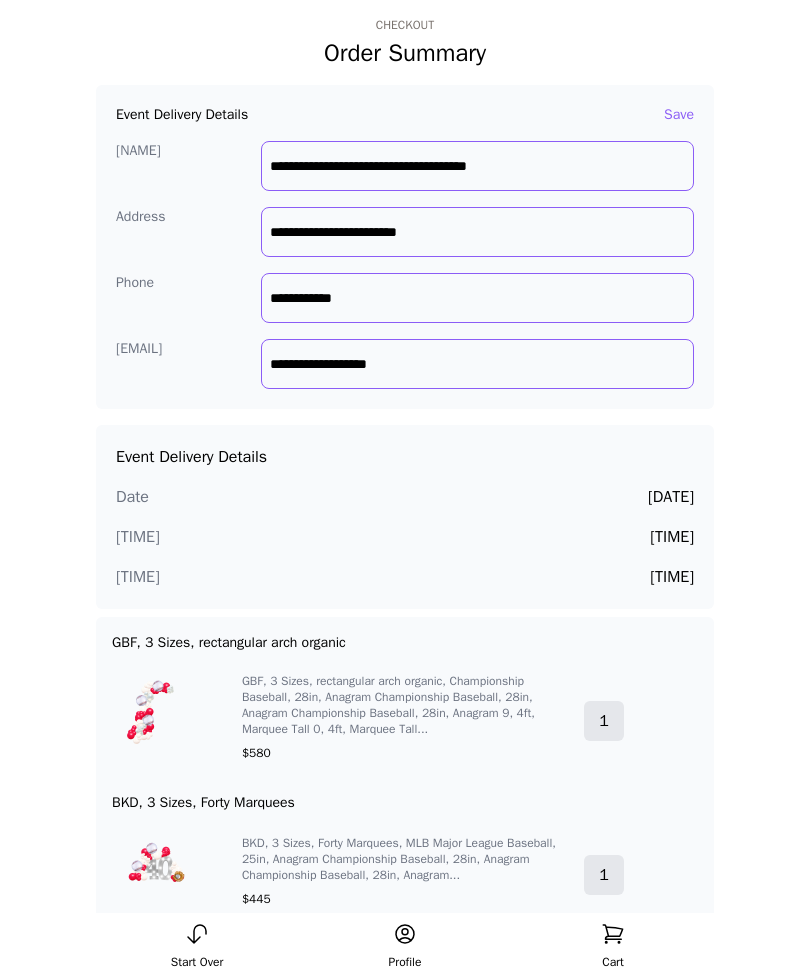 click on "[TIME]" at bounding box center (672, 537) 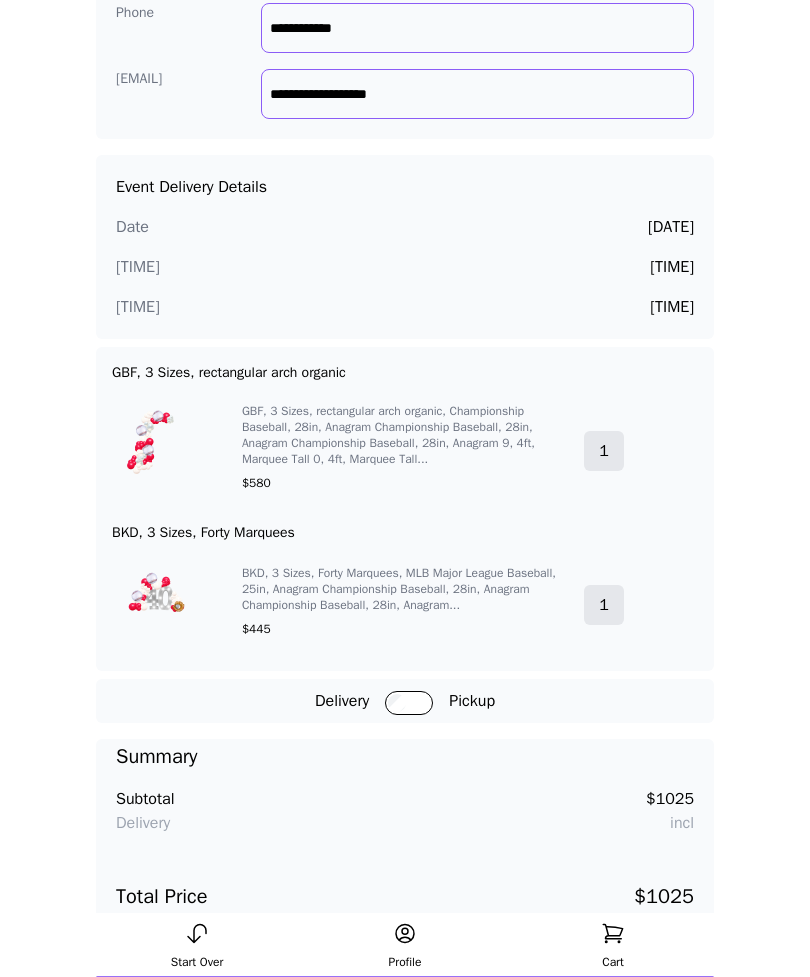 scroll, scrollTop: 309, scrollLeft: 0, axis: vertical 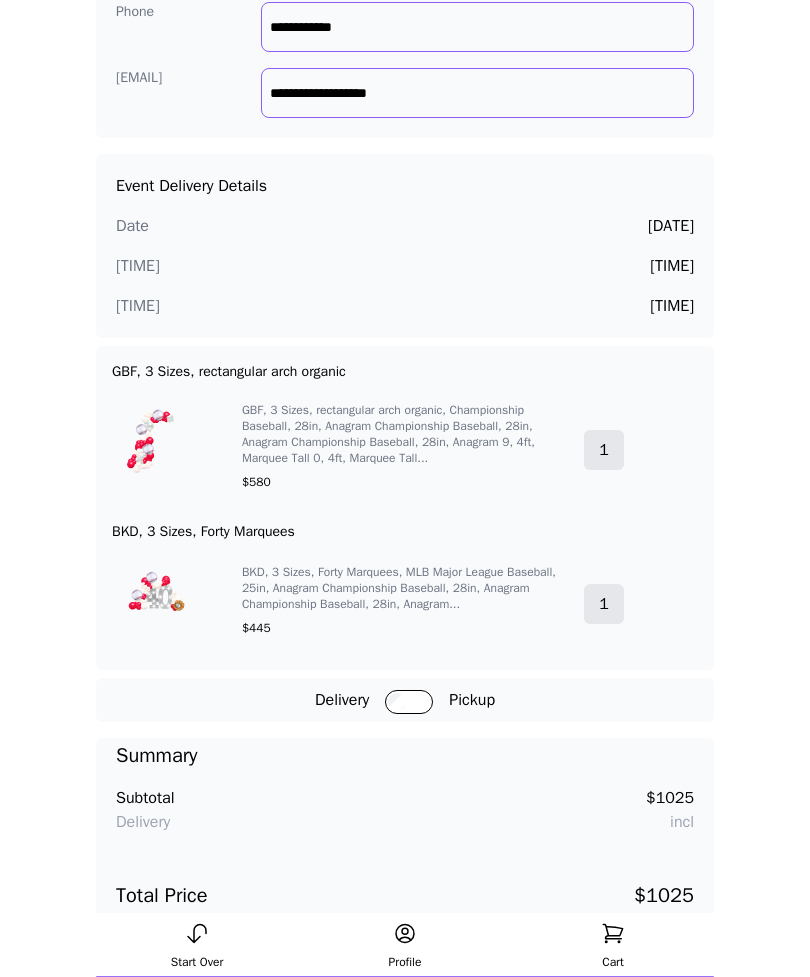 click on "1" at bounding box center [604, 451] 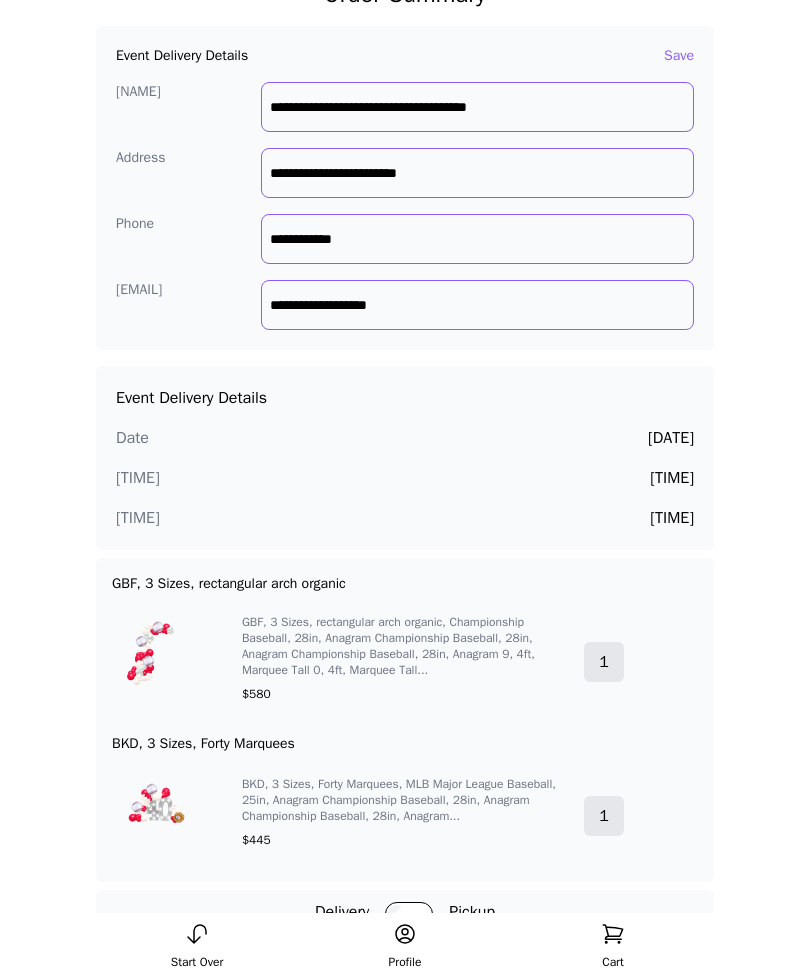 scroll, scrollTop: 0, scrollLeft: 0, axis: both 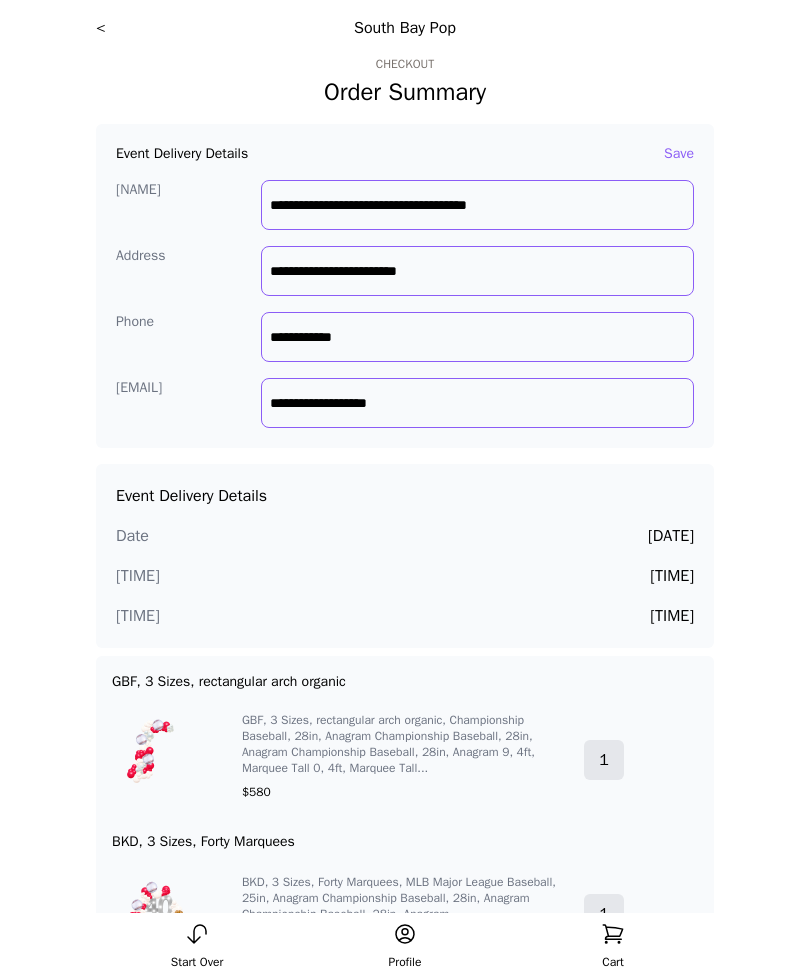 click on "[DATE]" at bounding box center [671, 536] 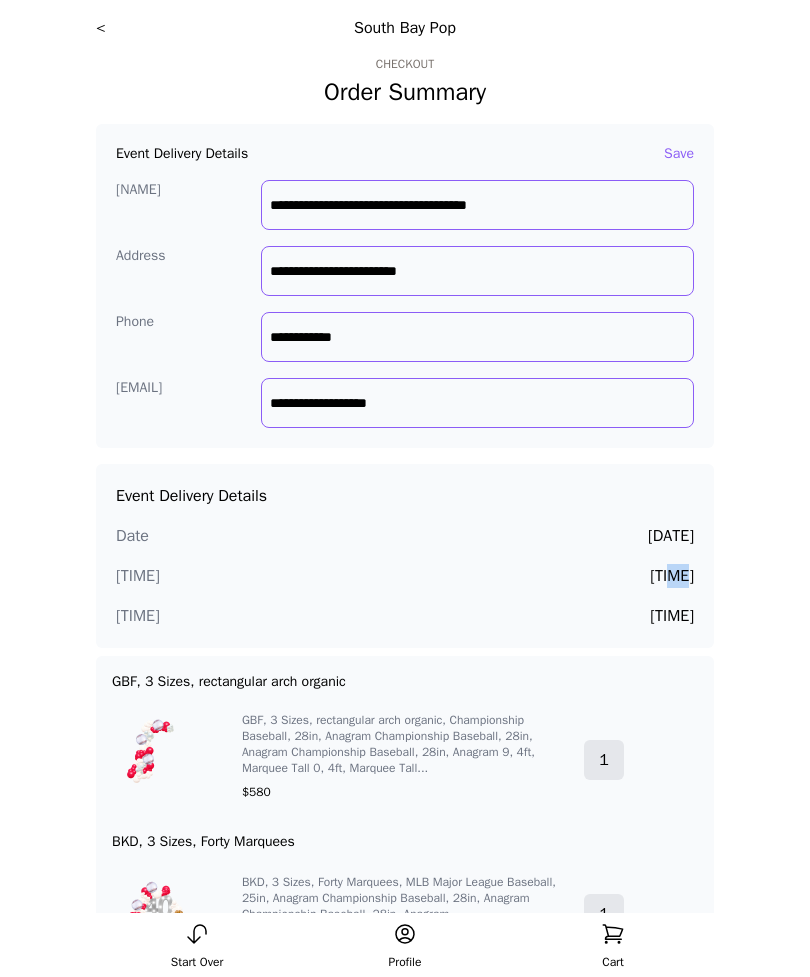 click on "**********" at bounding box center (405, 738) 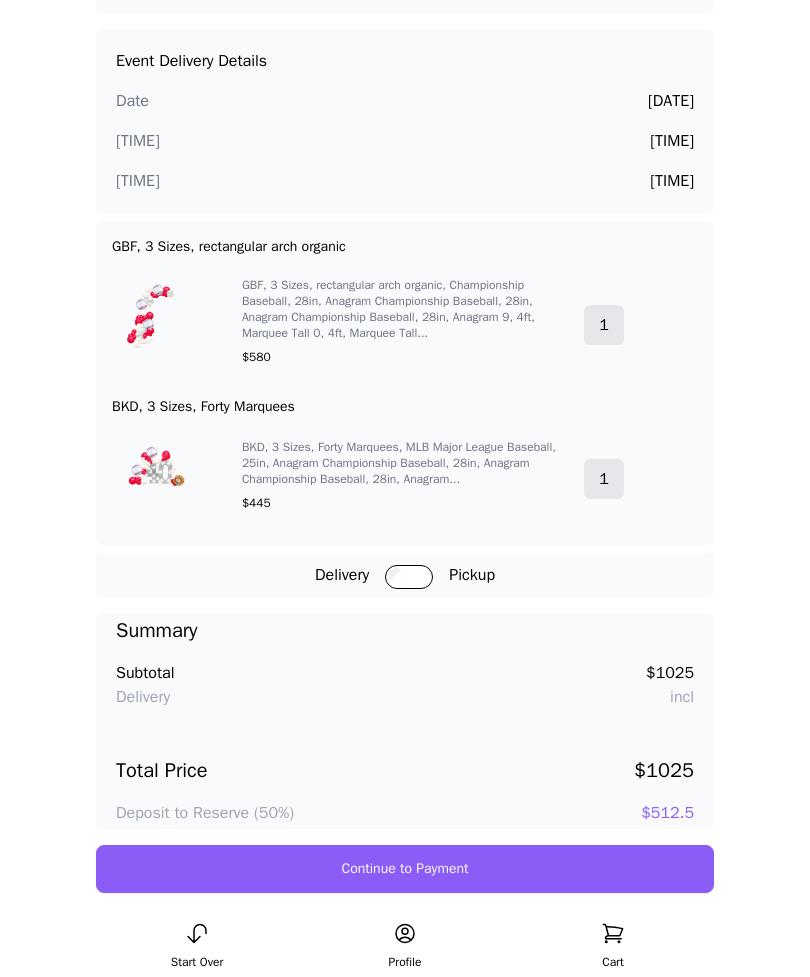 scroll, scrollTop: 475, scrollLeft: 0, axis: vertical 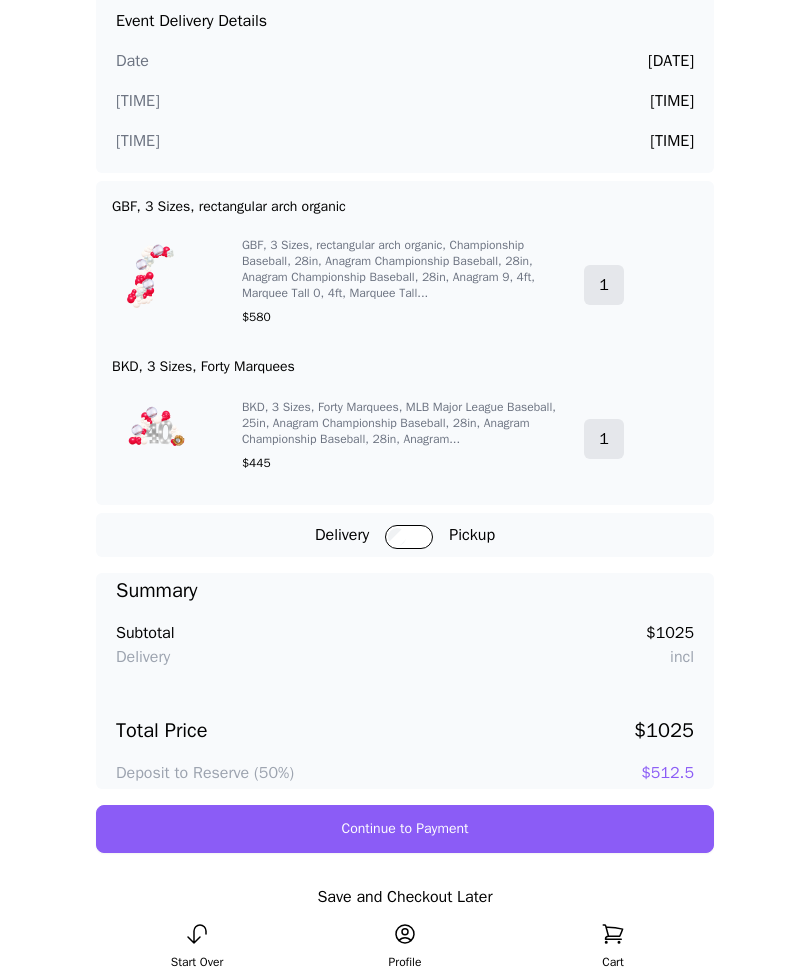 click on "Continue to Payment" at bounding box center [405, 829] 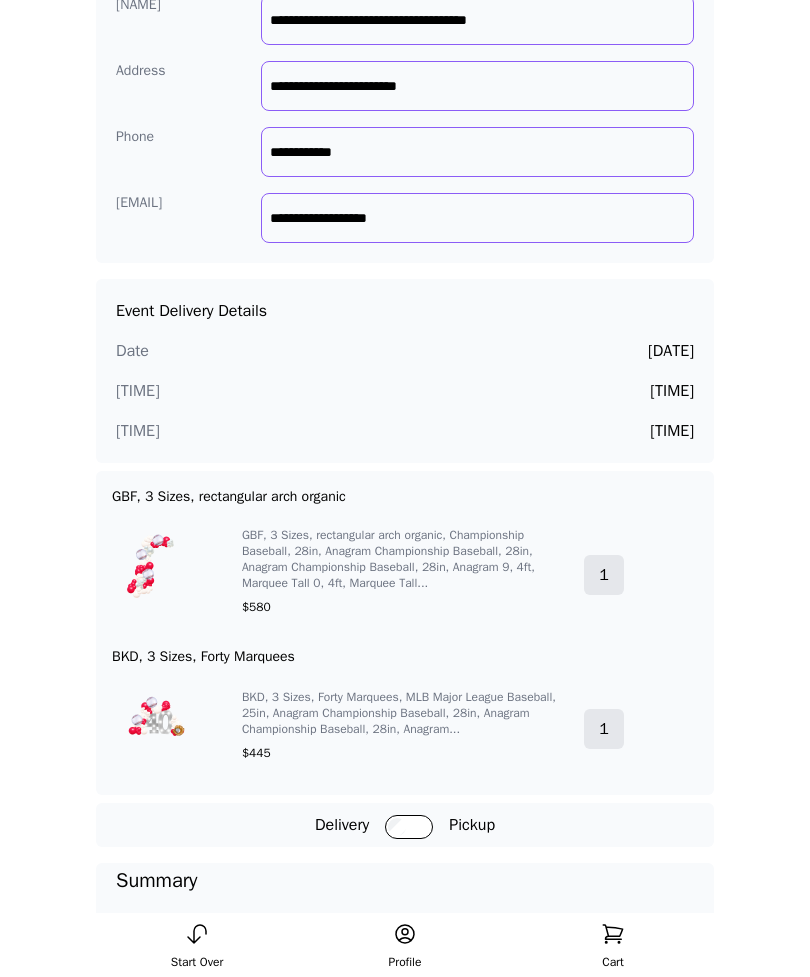scroll, scrollTop: 0, scrollLeft: 0, axis: both 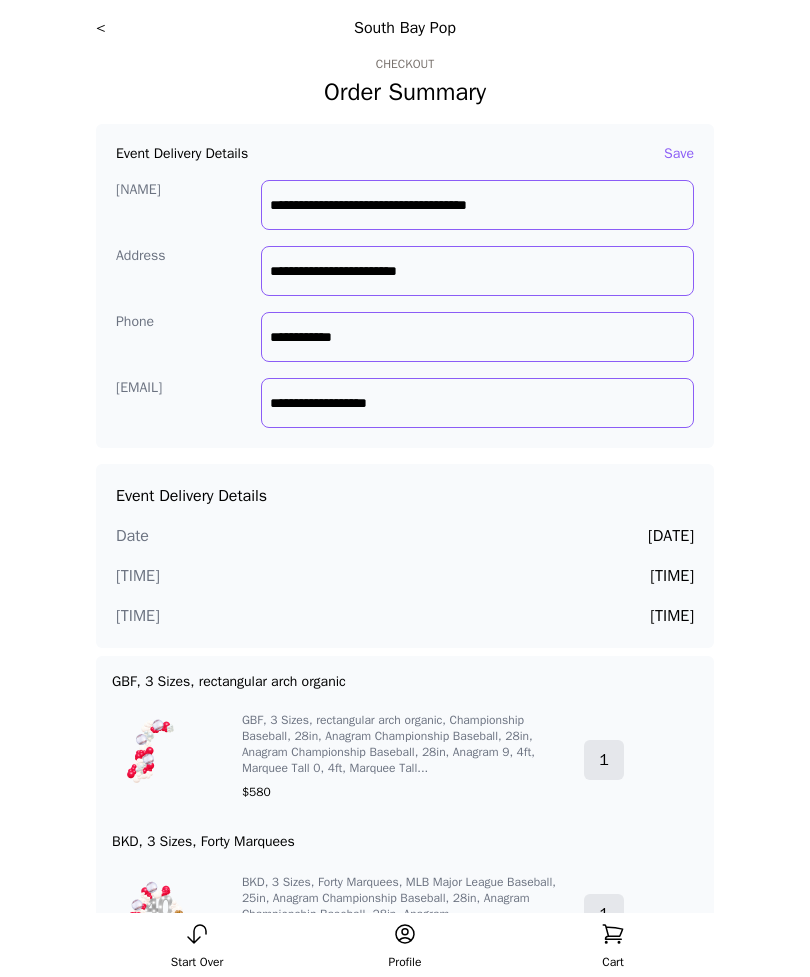 click on "Save" at bounding box center [679, 154] 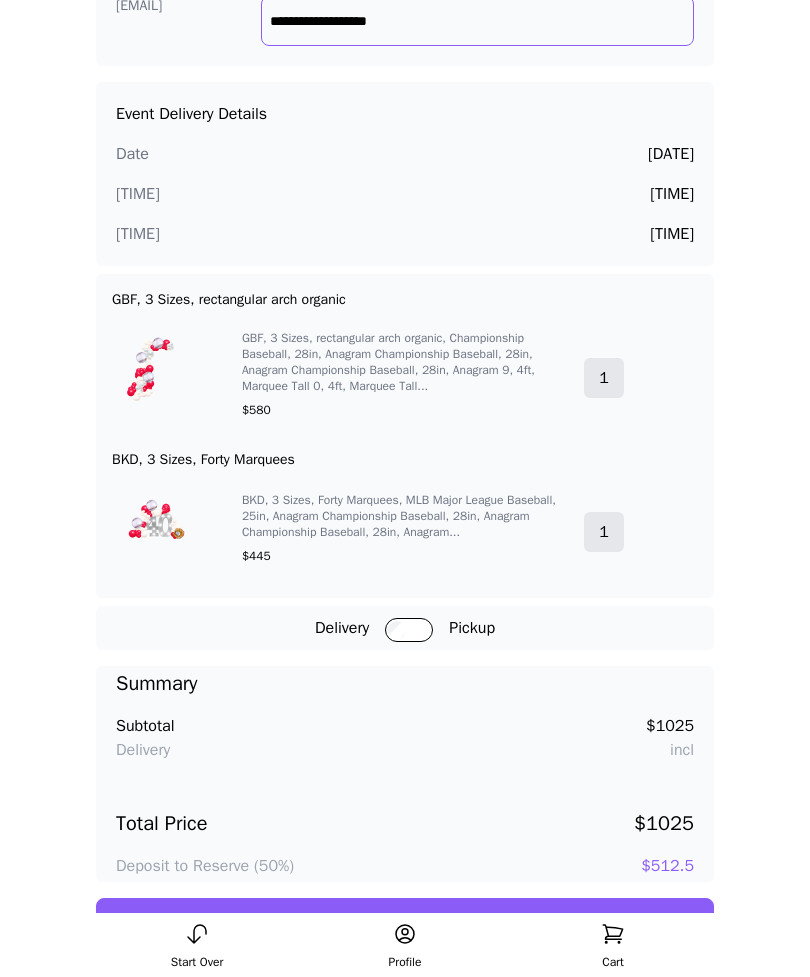 scroll, scrollTop: 475, scrollLeft: 0, axis: vertical 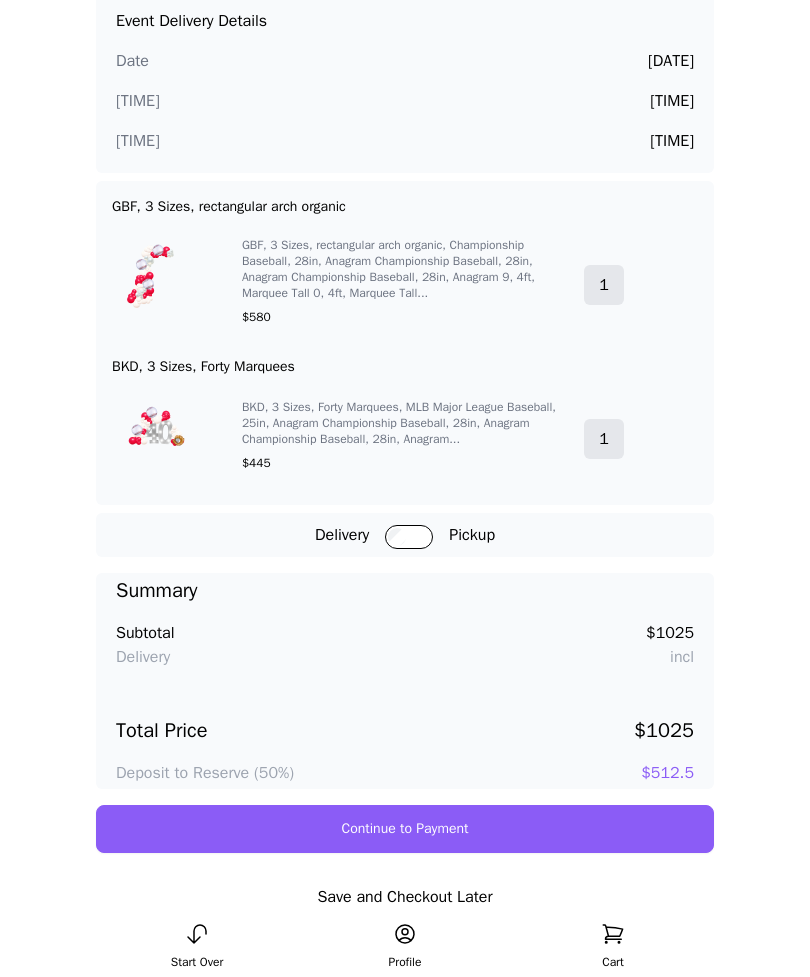 click at bounding box center [197, 934] 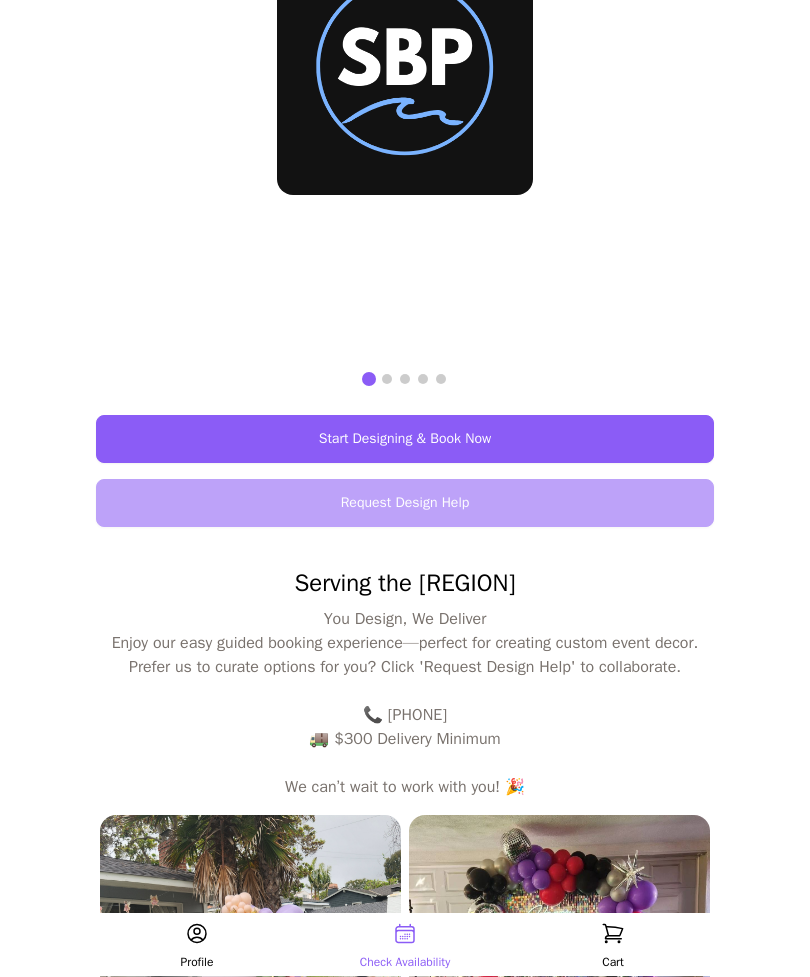 scroll, scrollTop: 0, scrollLeft: 0, axis: both 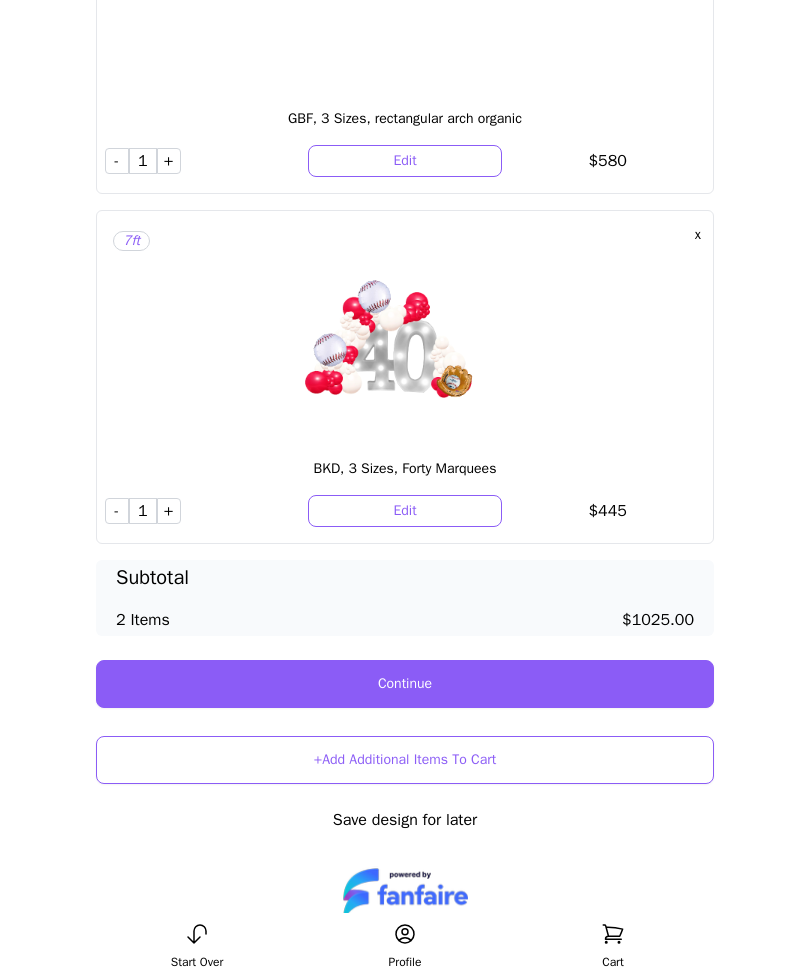 click on "Continue" at bounding box center (405, 684) 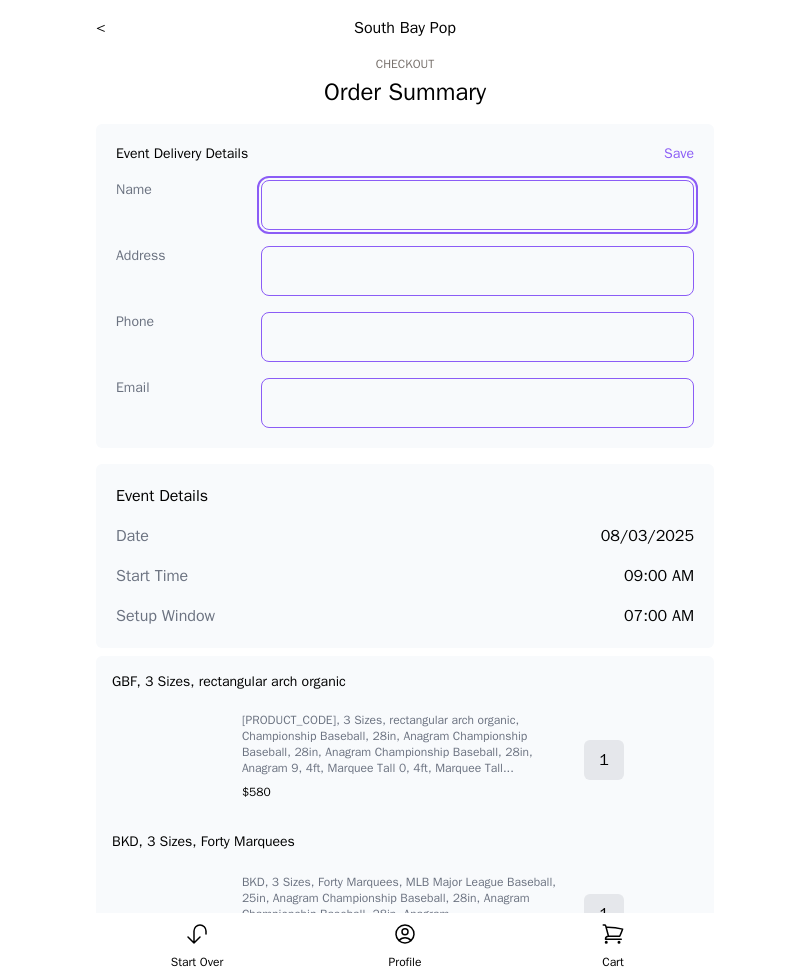 click at bounding box center (478, 205) 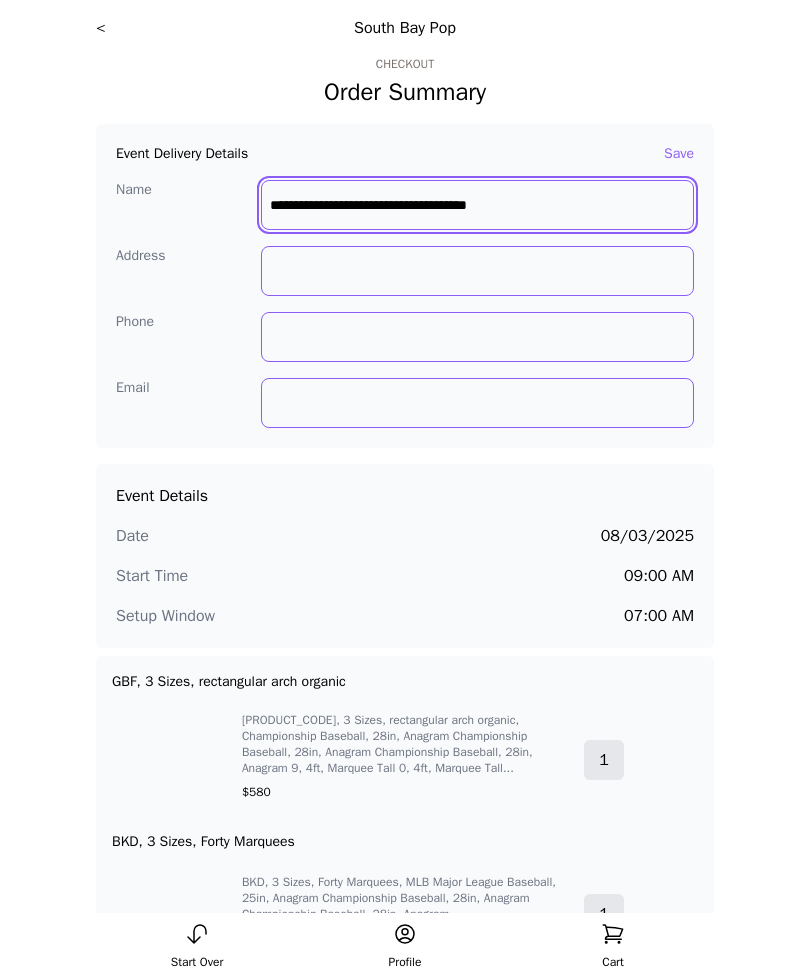 type on "**********" 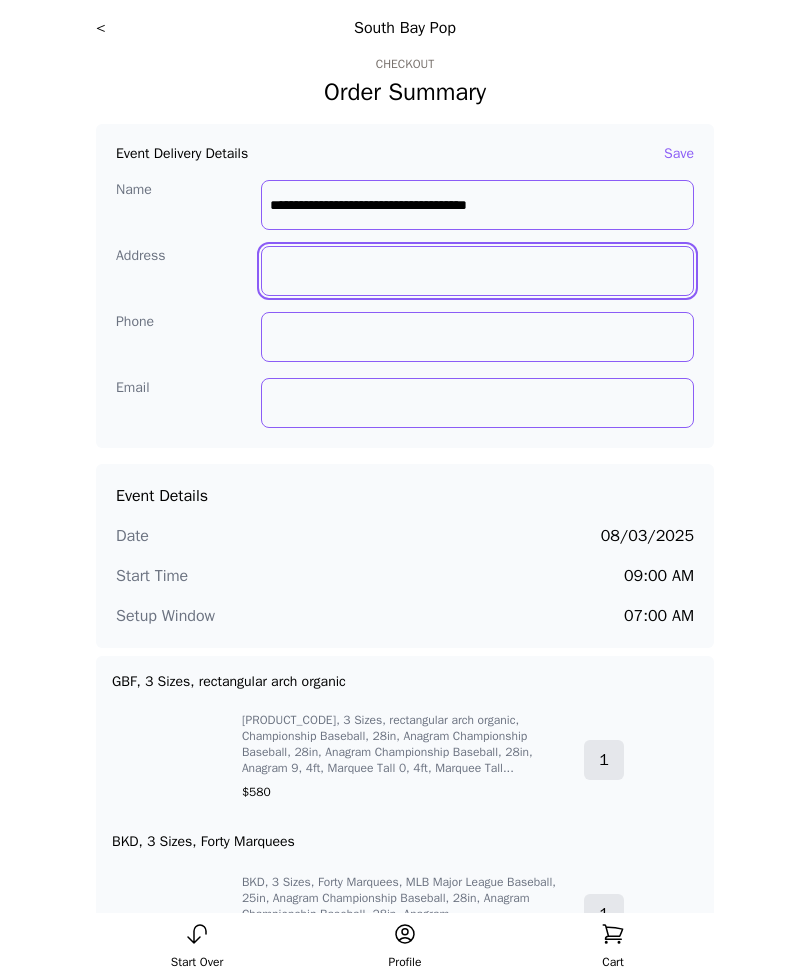click at bounding box center (478, 271) 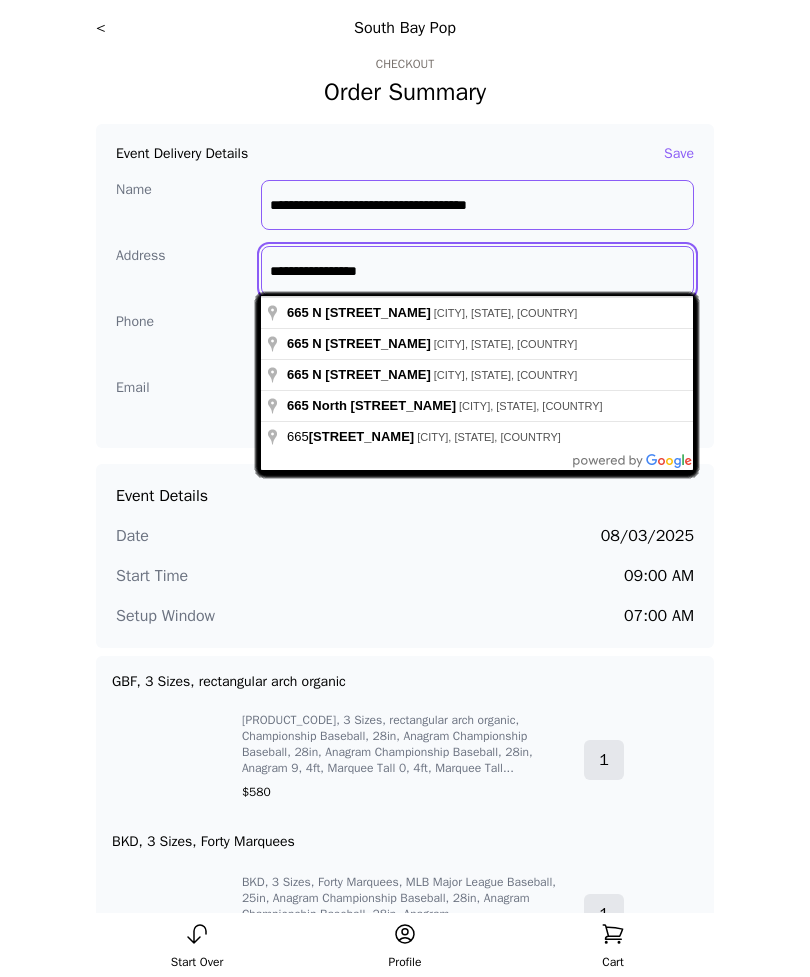 type on "**********" 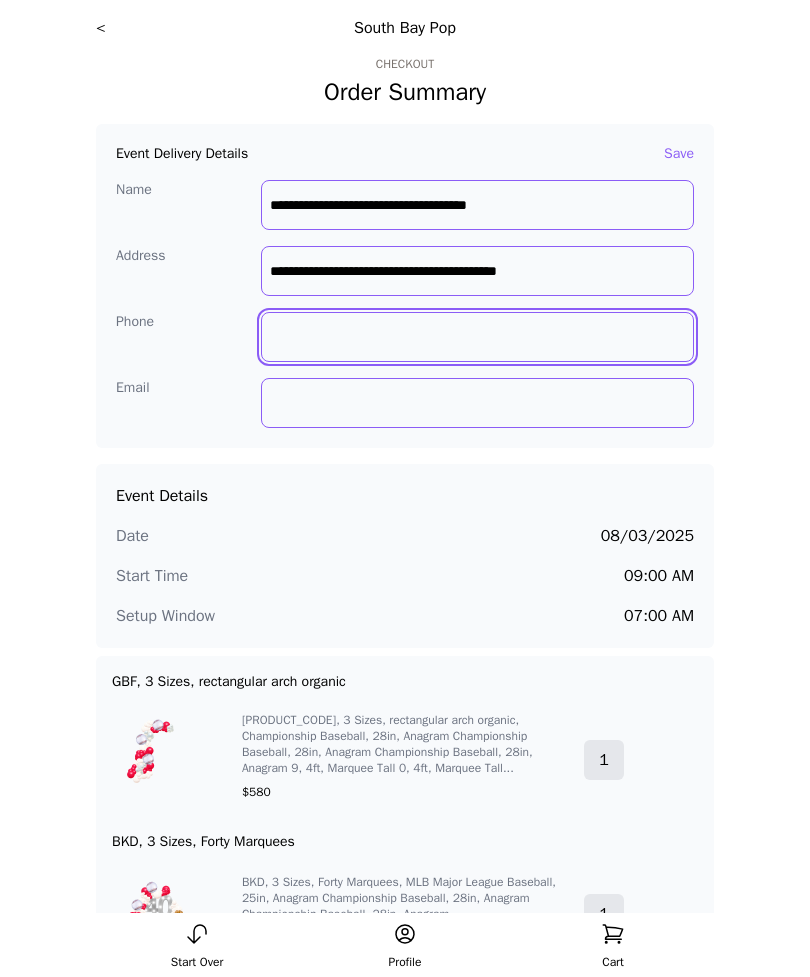 click at bounding box center (478, 205) 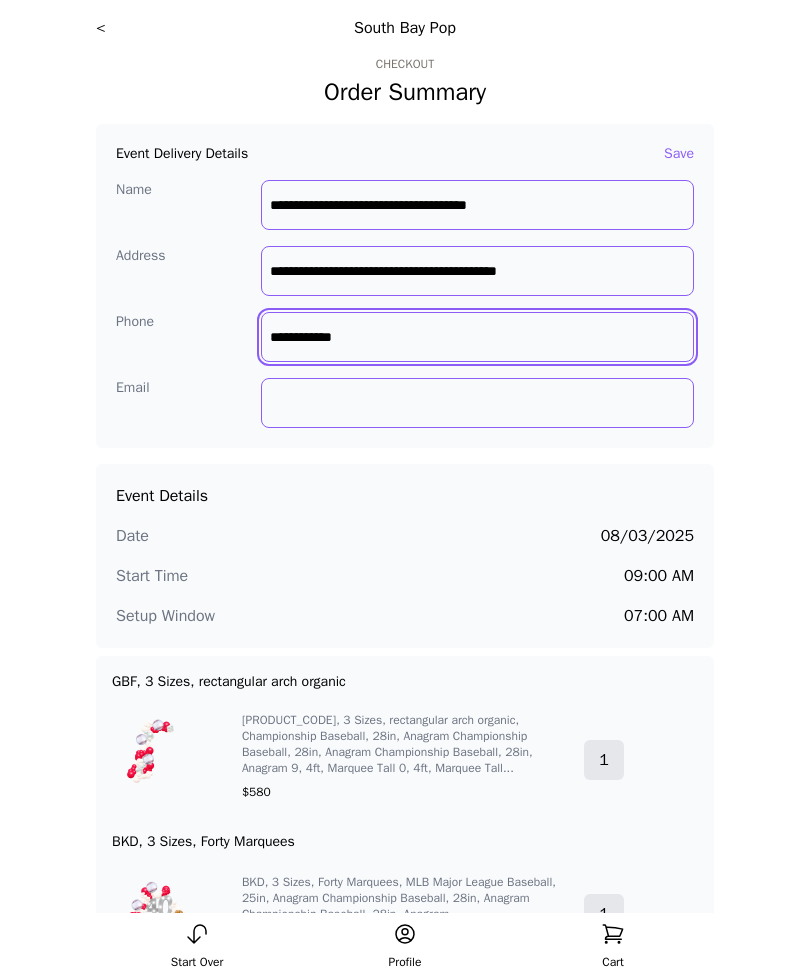 type on "**********" 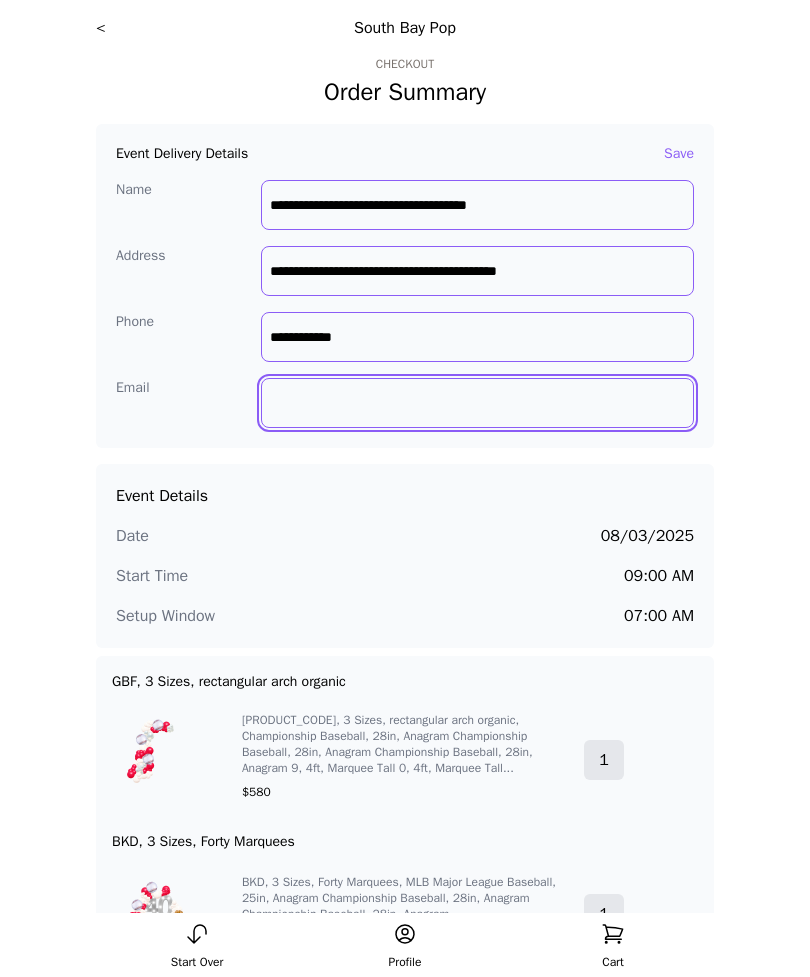 click at bounding box center [478, 205] 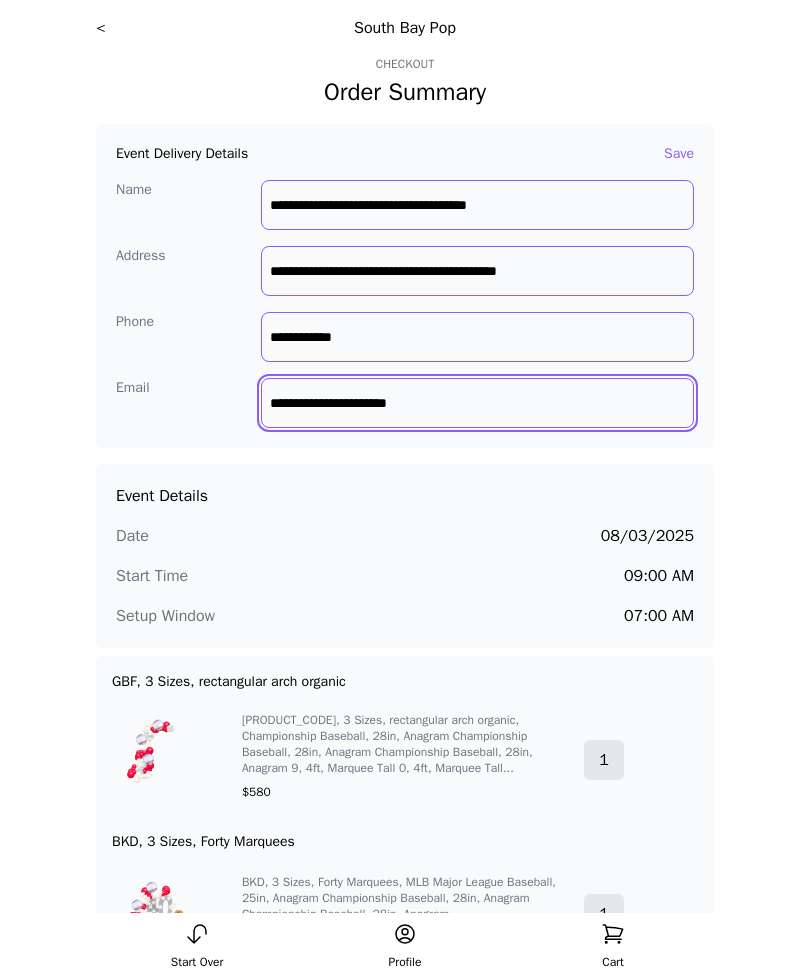 type on "**********" 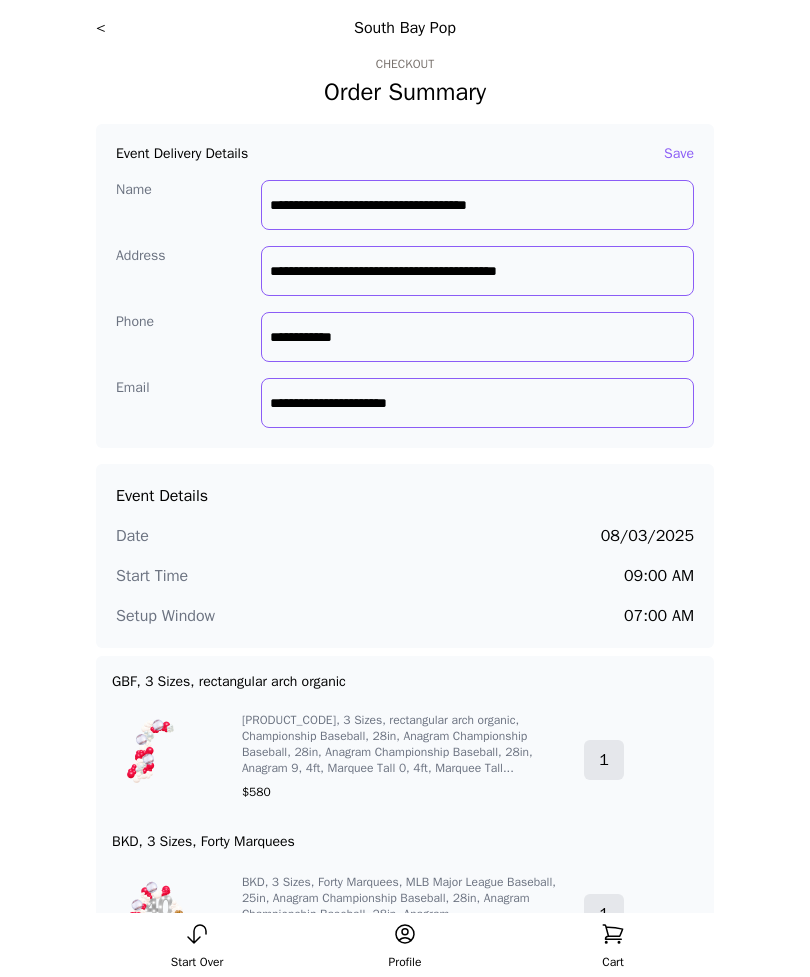 click on "**********" at bounding box center (405, 738) 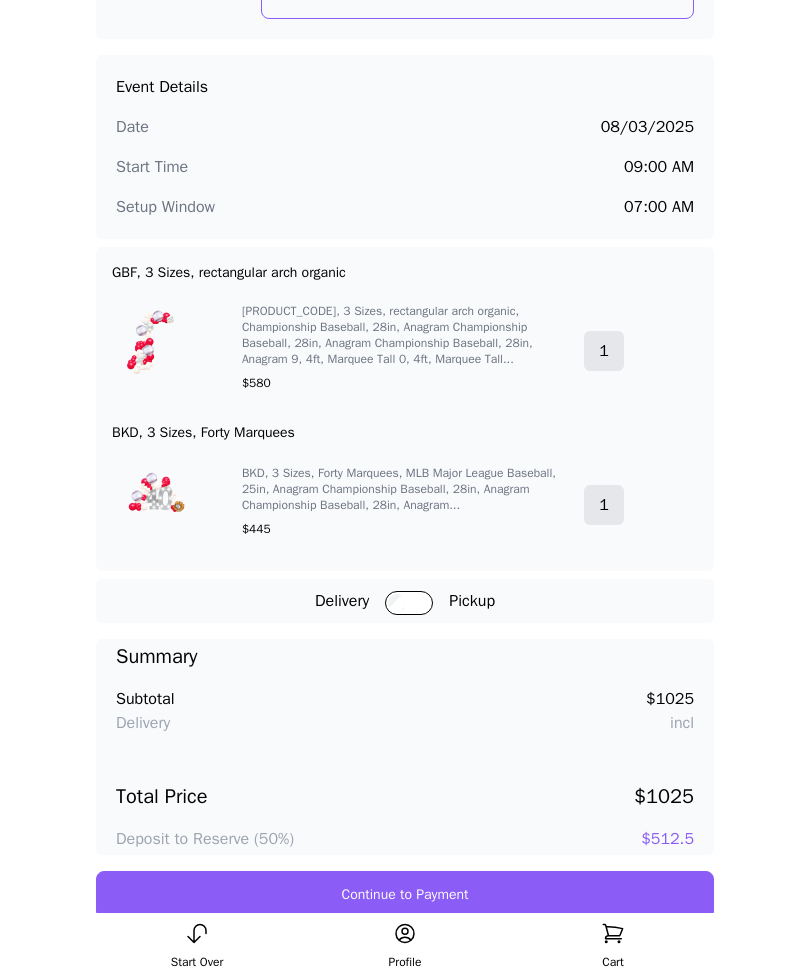 scroll, scrollTop: 475, scrollLeft: 0, axis: vertical 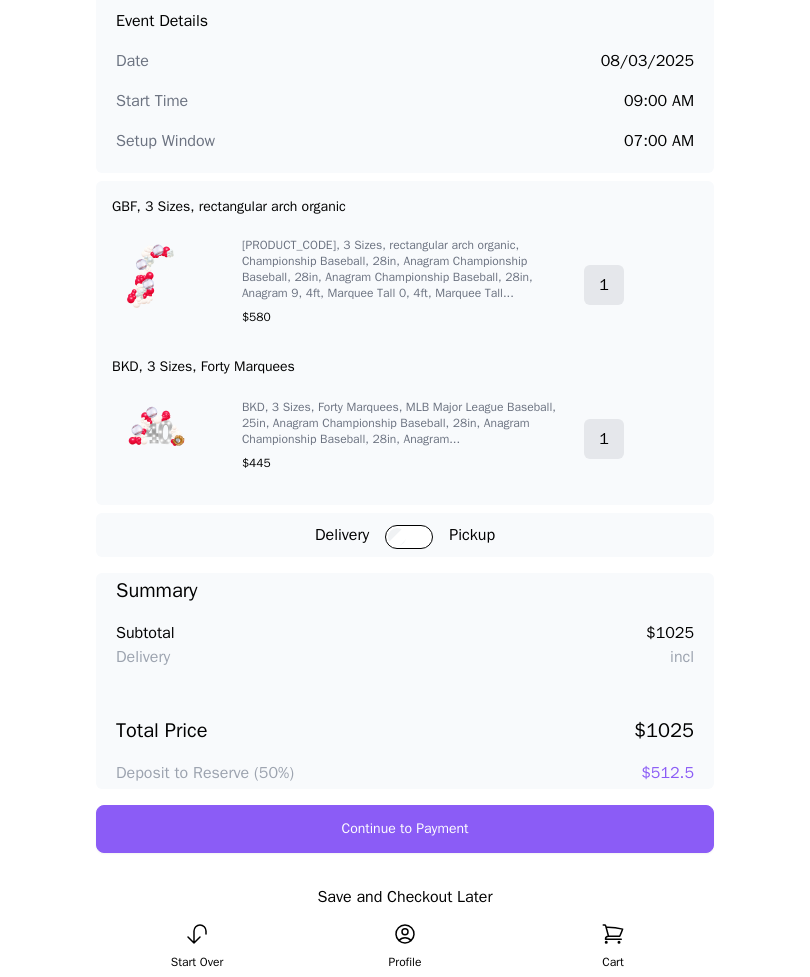 click on "Continue to Payment" at bounding box center (405, 829) 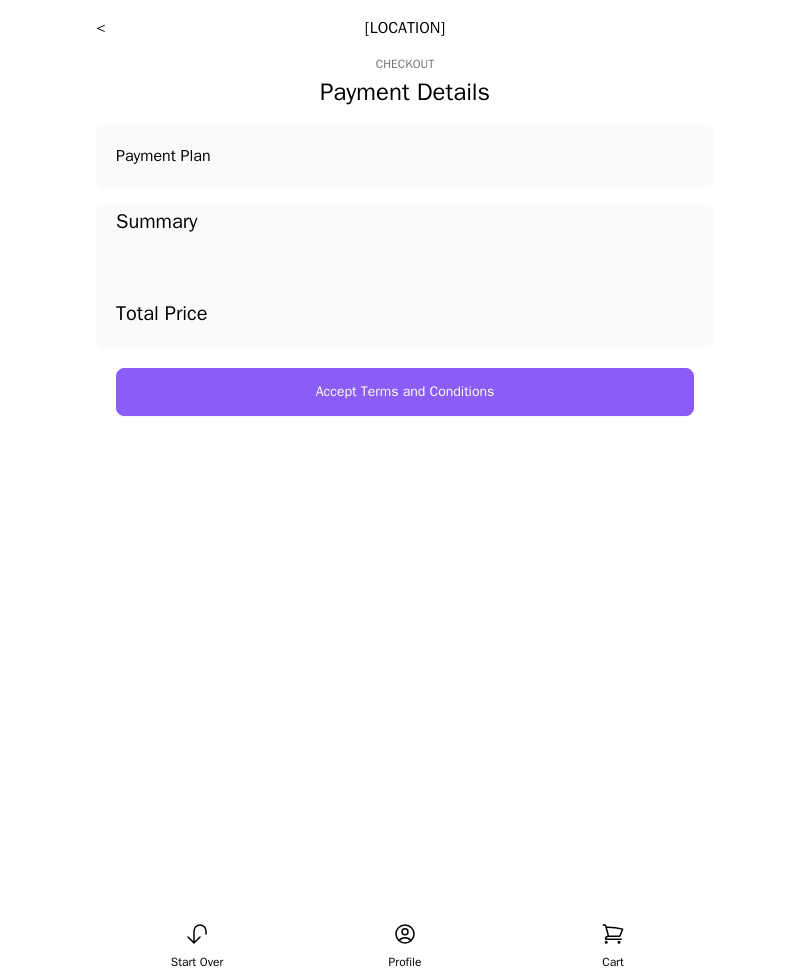 scroll, scrollTop: 0, scrollLeft: 0, axis: both 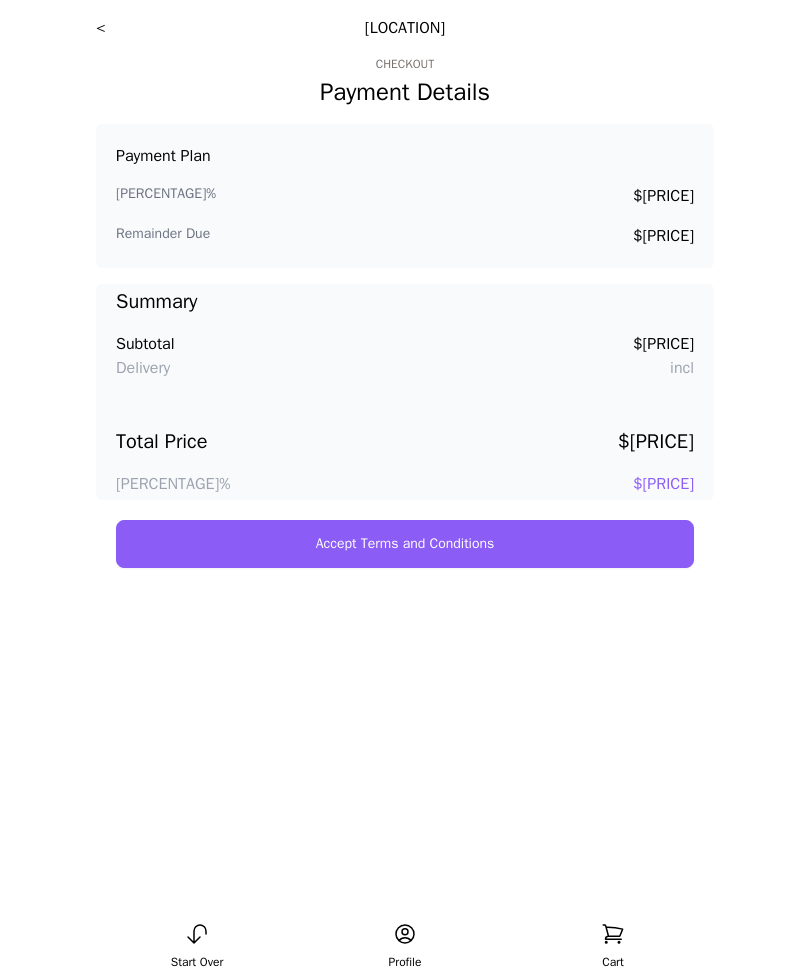 click on "Accept Terms and Conditions" at bounding box center [405, 544] 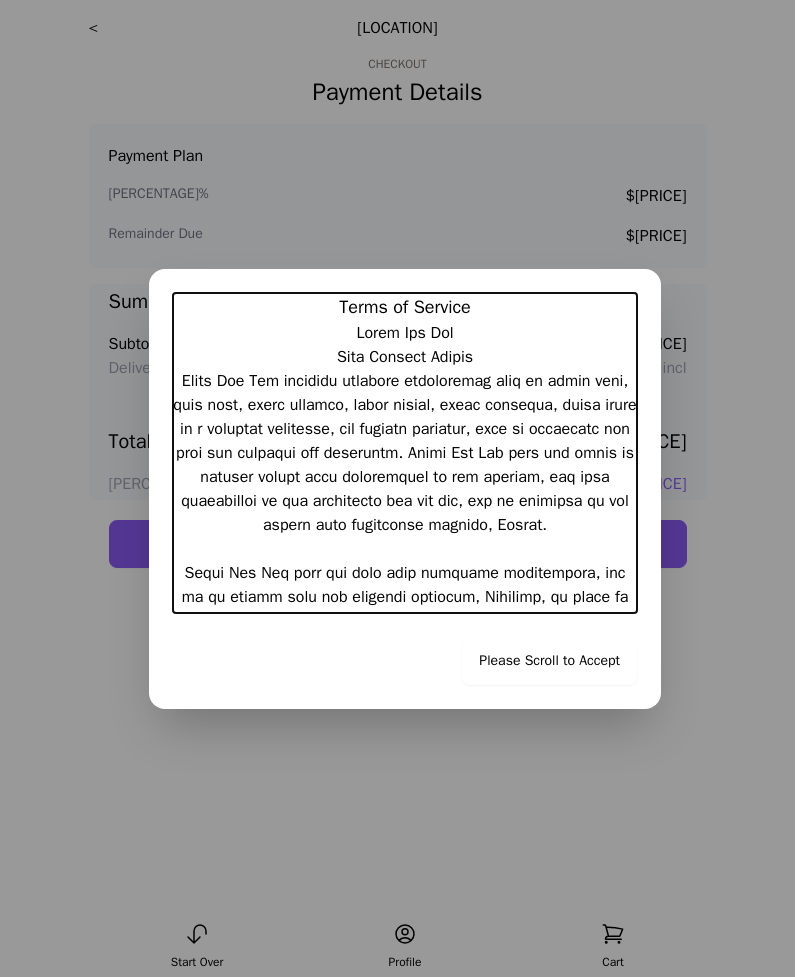 click on "Please Scroll to Accept" at bounding box center (549, 661) 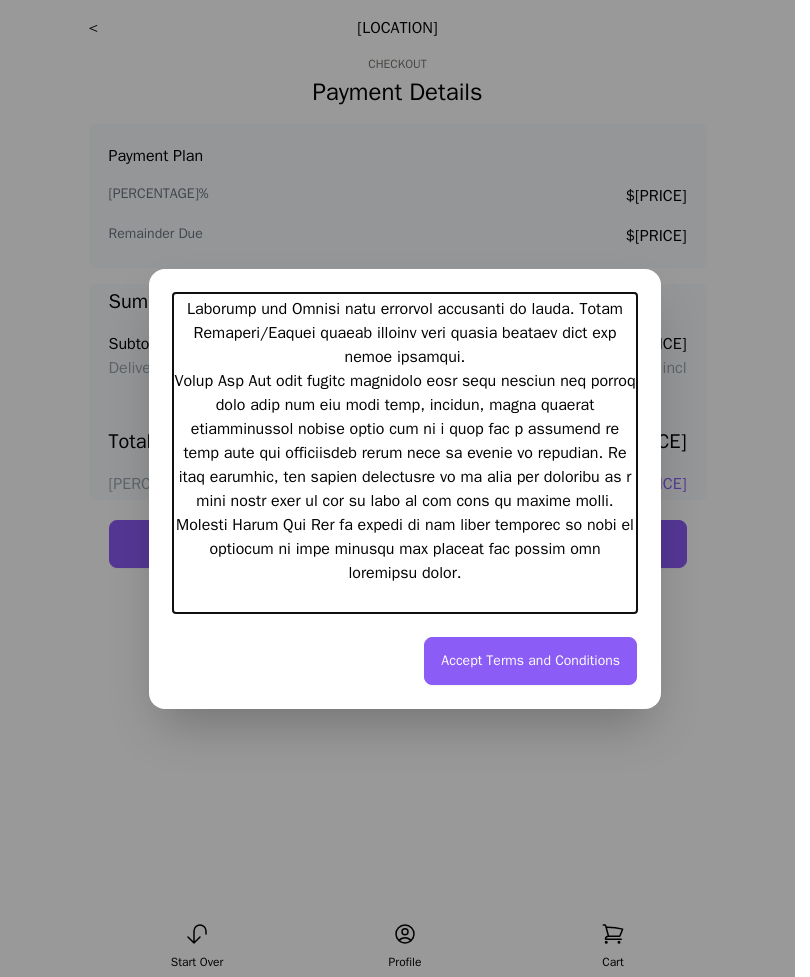scroll, scrollTop: 3792, scrollLeft: 0, axis: vertical 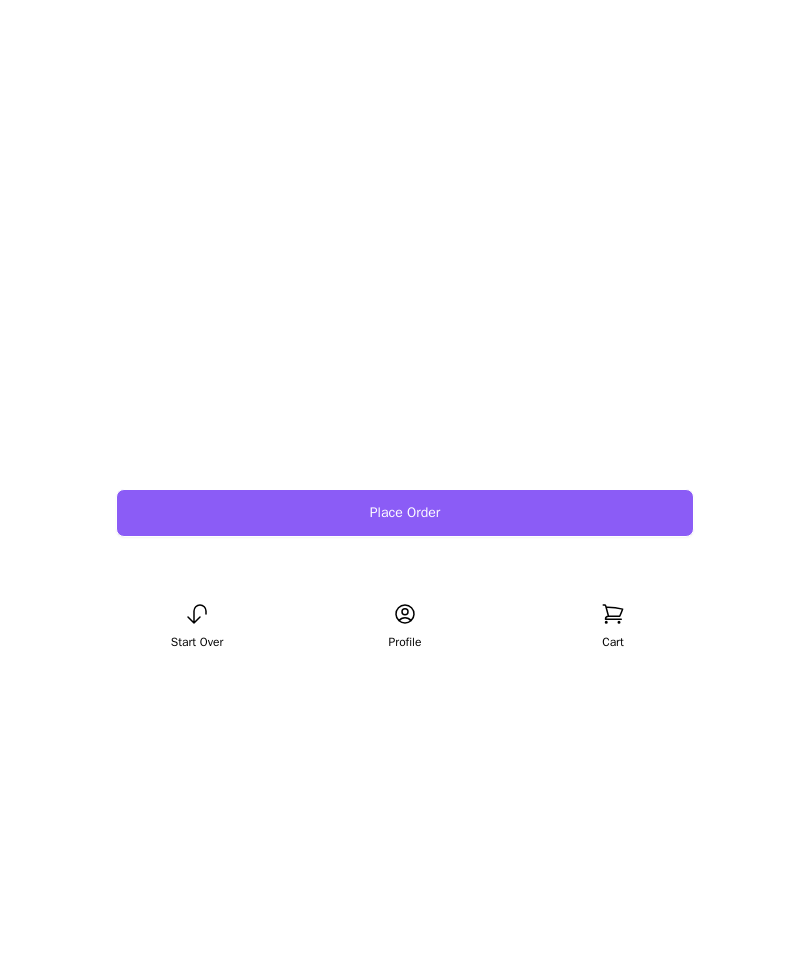 click on "Place Order" at bounding box center [405, 833] 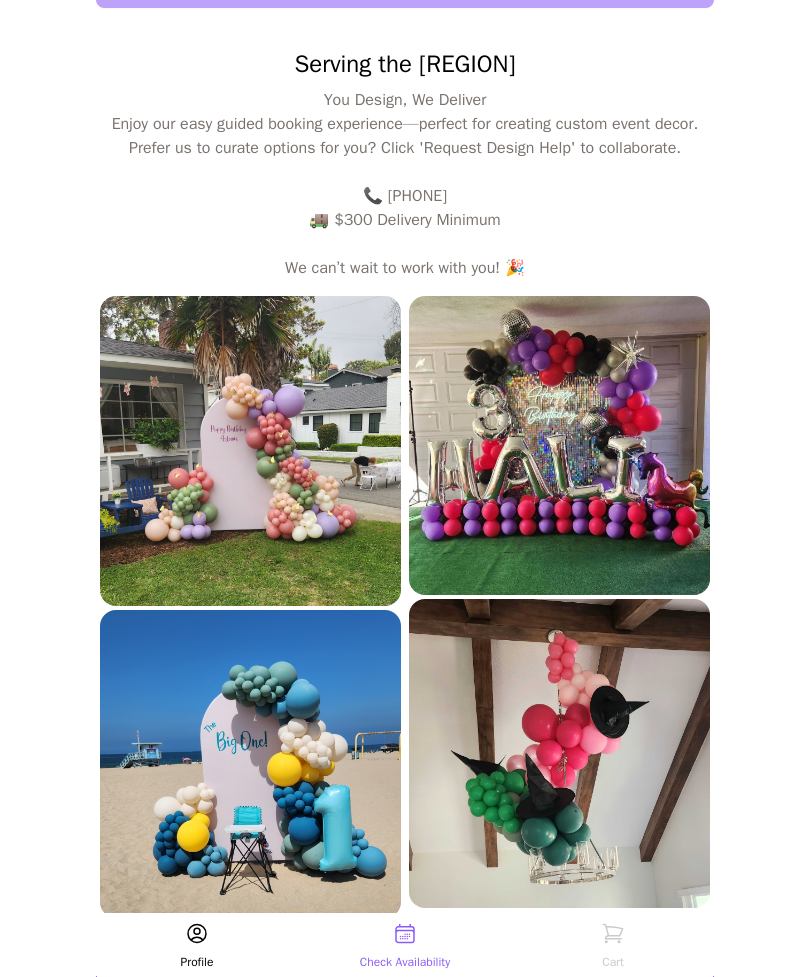 scroll, scrollTop: 697, scrollLeft: 0, axis: vertical 